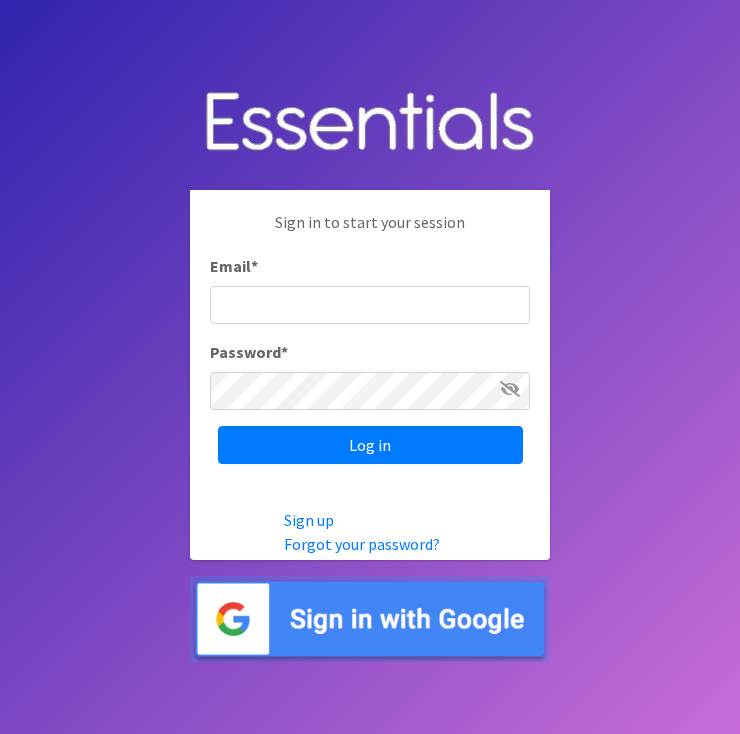 scroll, scrollTop: 0, scrollLeft: 0, axis: both 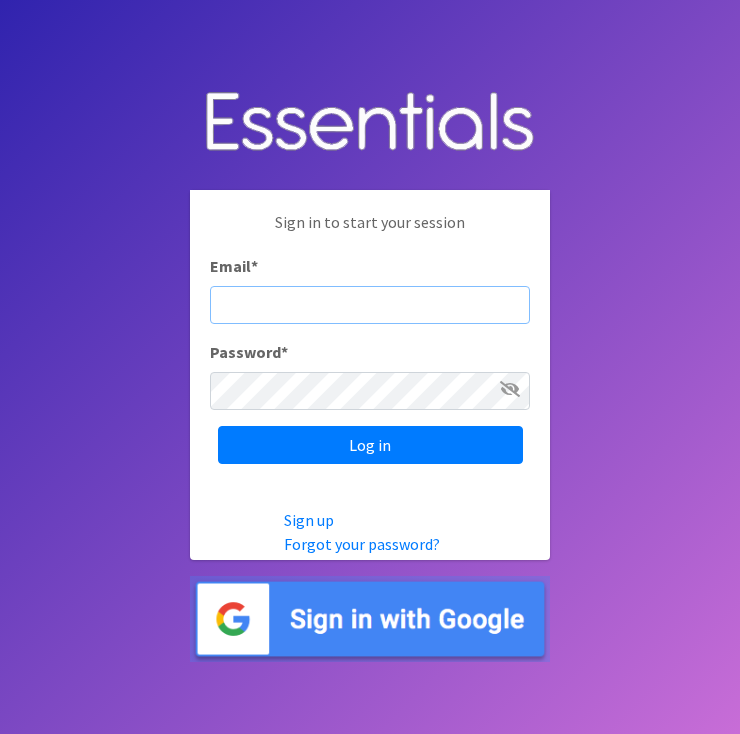 click on "Email  *" at bounding box center [370, 305] 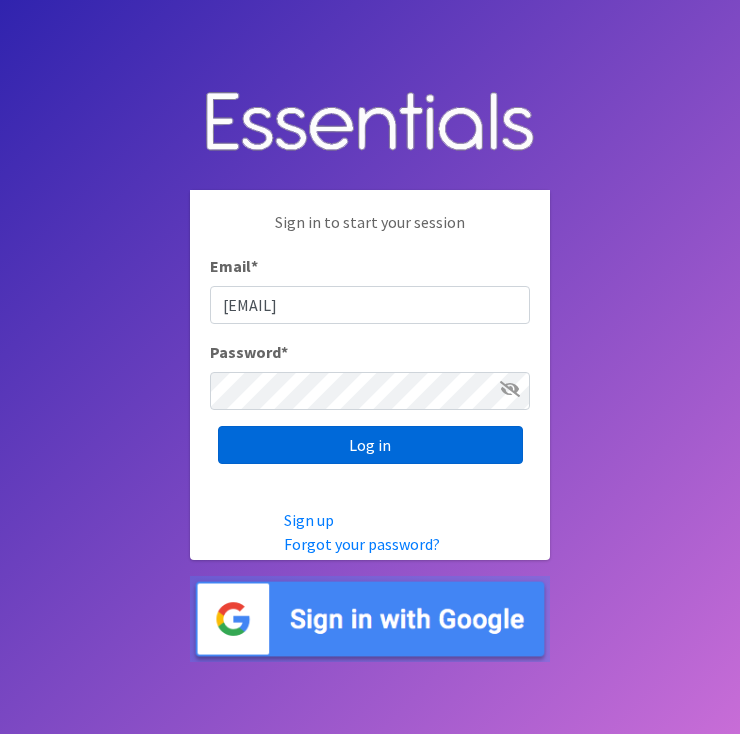 click on "Log in" at bounding box center [370, 445] 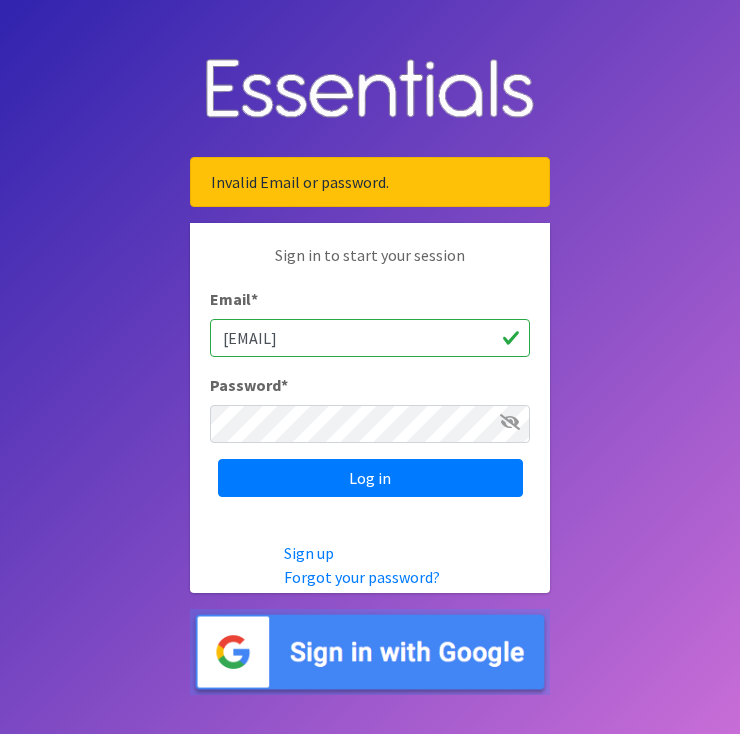 scroll, scrollTop: 0, scrollLeft: 0, axis: both 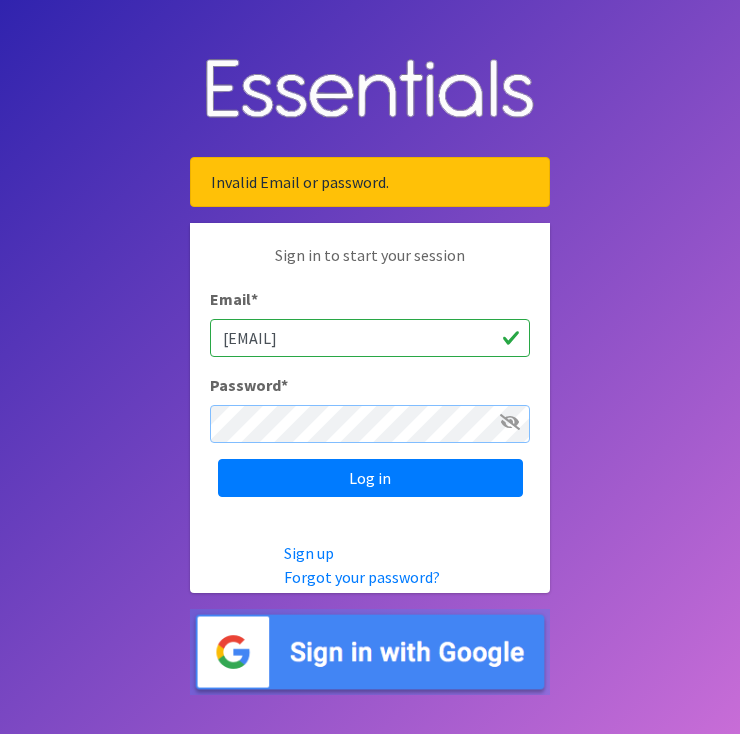 click on "Log in" at bounding box center [370, 478] 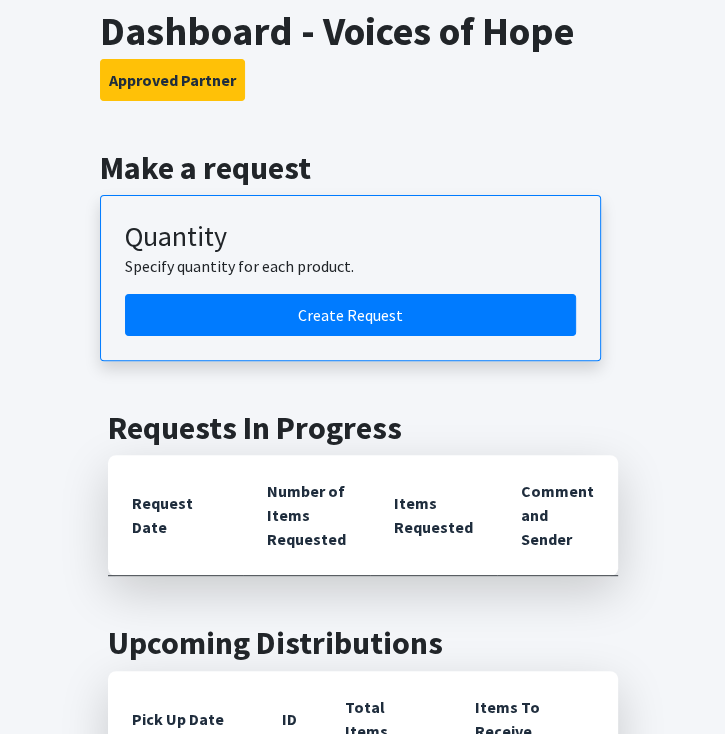 scroll, scrollTop: 116, scrollLeft: 0, axis: vertical 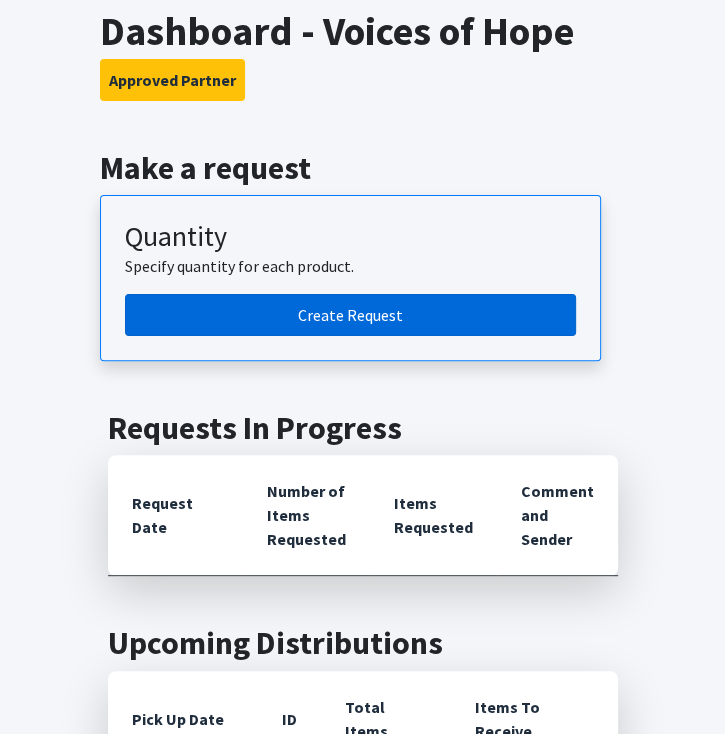 click on "Create Request" at bounding box center [350, 315] 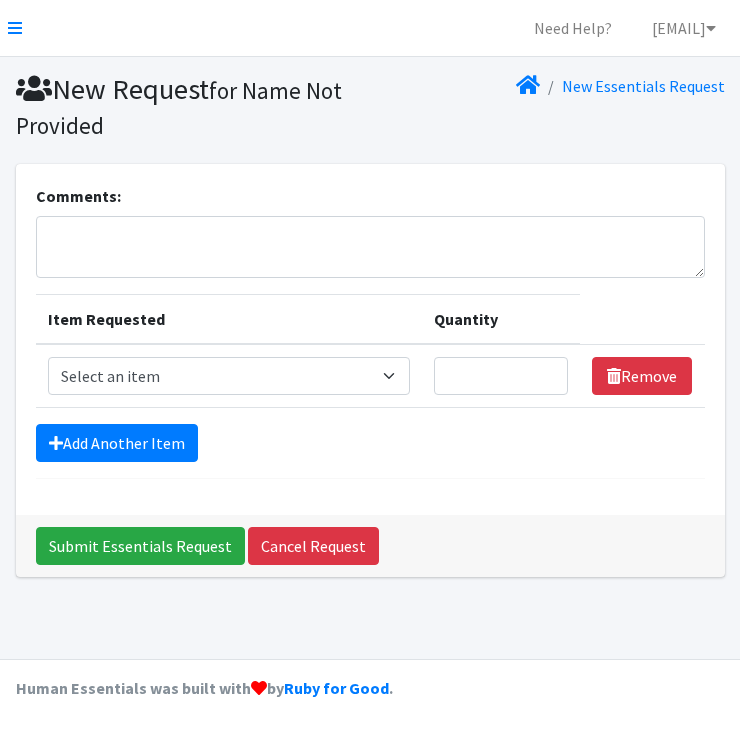 scroll, scrollTop: 0, scrollLeft: 0, axis: both 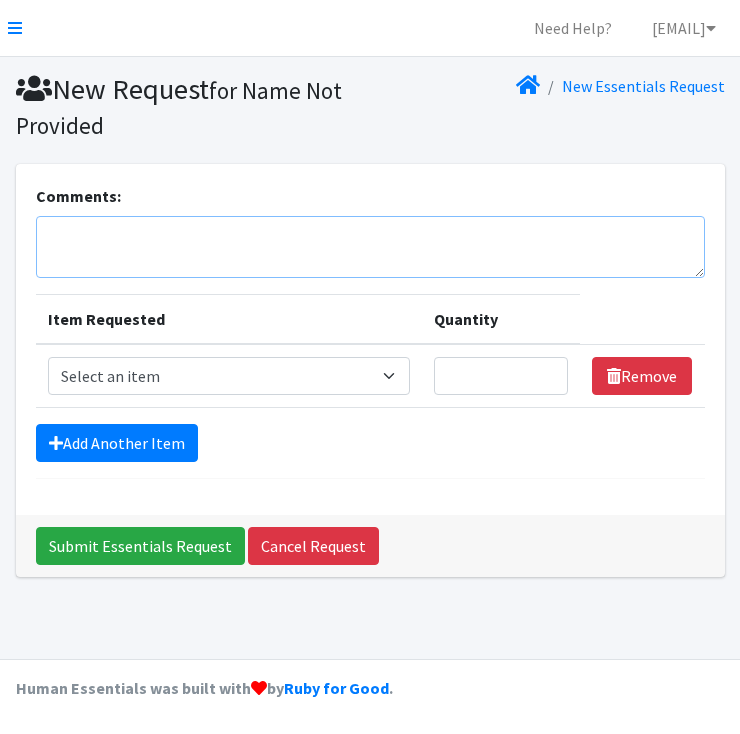 click on "Comments:" at bounding box center [370, 247] 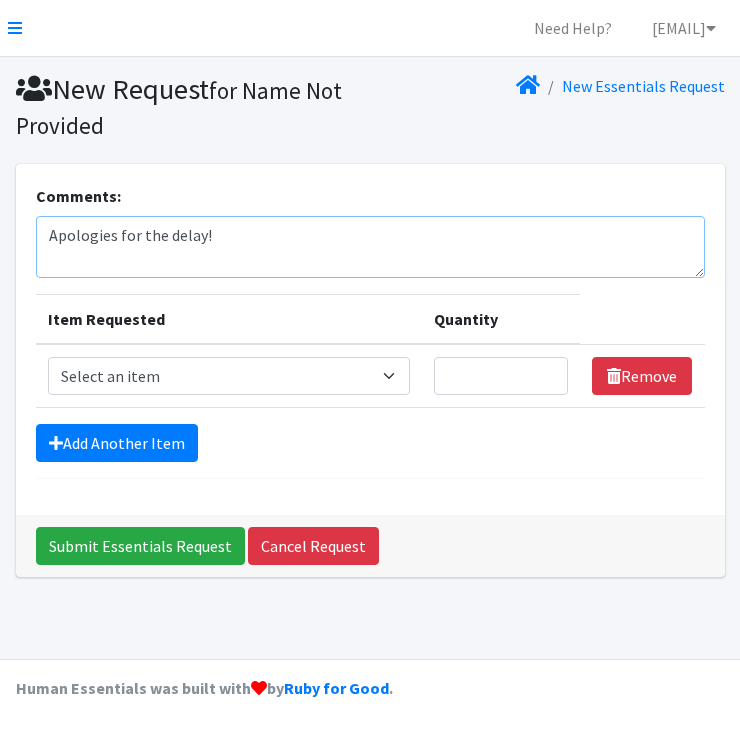 type on "Apologies for the delay!" 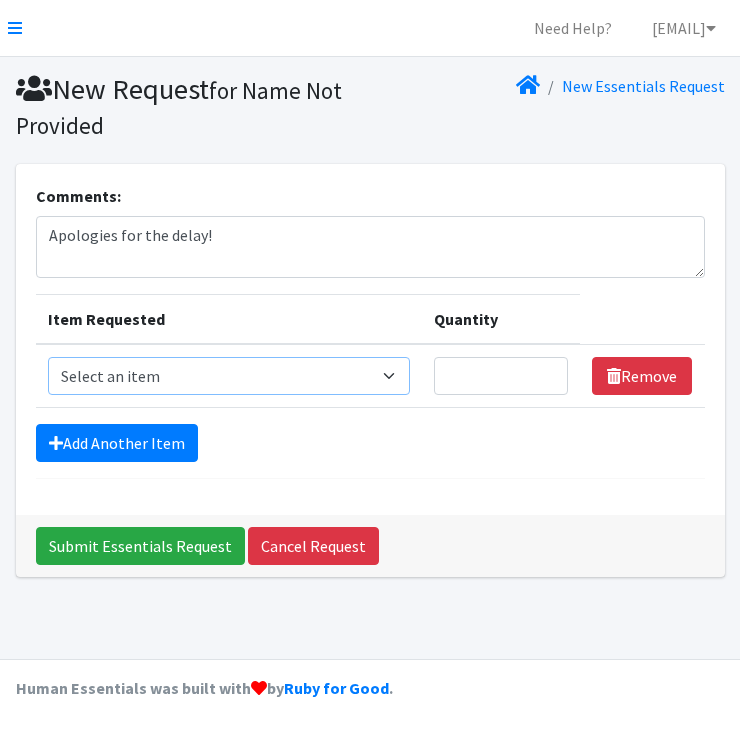 click on "Select an item
Baby/Toddler/Youth: Shampoo
Cleanse: Bar soap
Clothing: Socks (list the # of pairs of socks needed)
Dental Floss
Dental: Toothbrush, adult
Dental: Toothbrush, toddler and/or youth
Dental: Toothpaste
Deodorant
Hair: Conditioner
Hair: Conditioner, textured/natural/curly
Hair: Shampoo
Hair: Shampoo, textured/natural/curly
Kit: Laundry Detergent Kits (10 loads, dehydrated strips)
Kit: Liner Kits (20 liners per kit)
Kit: Pad Kits (10 pads each kit)
Kit: Tampon Kits (10 tampons each kit)
Kit: Travel Hygiene Kit (shampoo, conditioner, deodorant, toothpaste, toothbrush, razor, soap, lotion)
Period Supplies: Period Underwear, Menstrual Cups, Cloth Pad Sets
Shaving: Razors
Surprise Me! Misc (combs, Q-tips, mouthwash, many types of various items)" at bounding box center (229, 376) 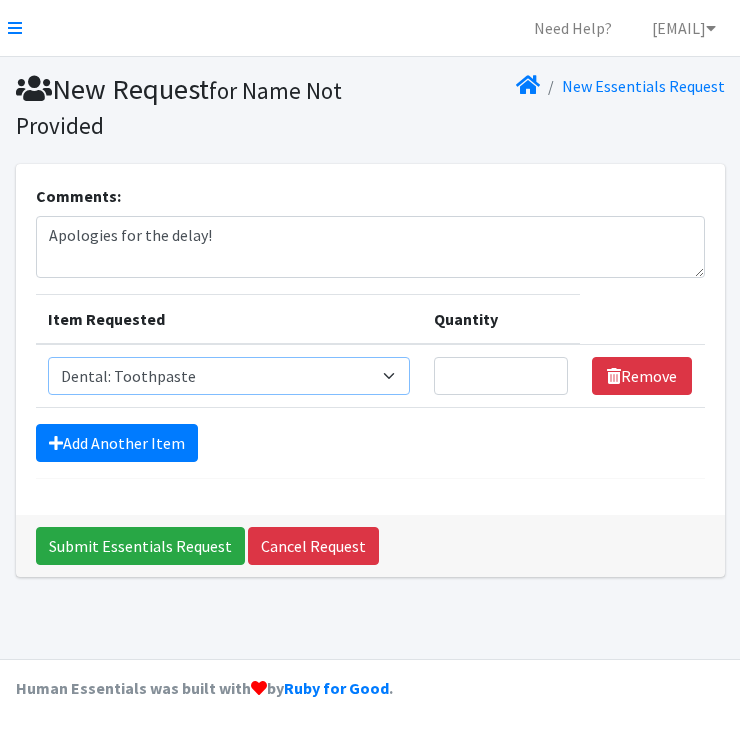 click on "Select an item
Baby/Toddler/Youth: Shampoo
Cleanse: Bar soap
Clothing: Socks (list the # of pairs of socks needed)
Dental Floss
Dental: Toothbrush, adult
Dental: Toothbrush, toddler and/or youth
Dental: Toothpaste
Deodorant
Hair: Conditioner
Hair: Conditioner, textured/natural/curly
Hair: Shampoo
Hair: Shampoo, textured/natural/curly
Kit: Laundry Detergent Kits (10 loads, dehydrated strips)
Kit: Liner Kits (20 liners per kit)
Kit: Pad Kits (10 pads each kit)
Kit: Tampon Kits (10 tampons each kit)
Kit: Travel Hygiene Kit (shampoo, conditioner, deodorant, toothpaste, toothbrush, razor, soap, lotion)
Period Supplies: Period Underwear, Menstrual Cups, Cloth Pad Sets
Shaving: Razors
Surprise Me! Misc (combs, Q-tips, mouthwash, many types of various items)" at bounding box center (229, 376) 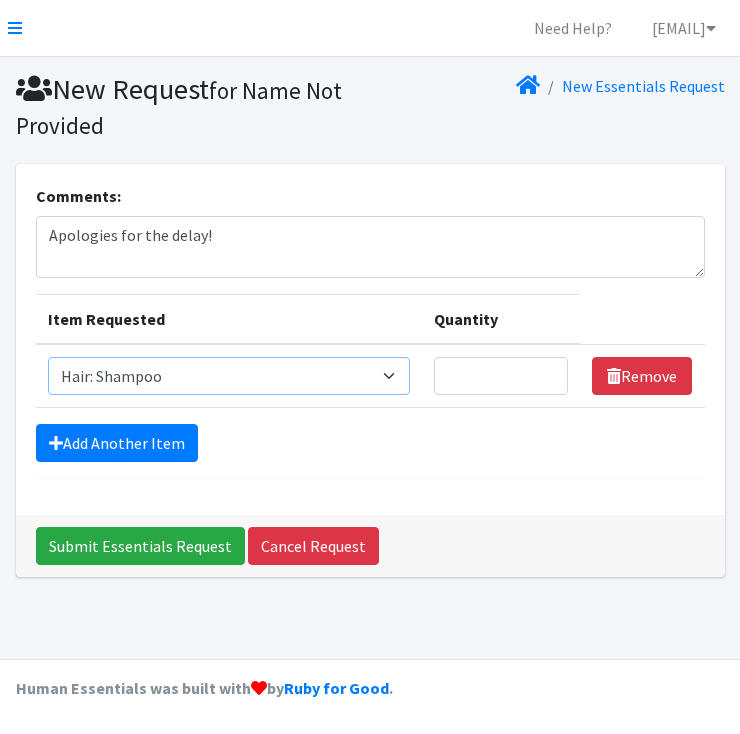 click on "Select an item
Baby/Toddler/Youth: Shampoo
Cleanse: Bar soap
Clothing: Socks (list the # of pairs of socks needed)
Dental Floss
Dental: Toothbrush, adult
Dental: Toothbrush, toddler and/or youth
Dental: Toothpaste
Deodorant
Hair: Conditioner
Hair: Conditioner, textured/natural/curly
Hair: Shampoo
Hair: Shampoo, textured/natural/curly
Kit: Laundry Detergent Kits (10 loads, dehydrated strips)
Kit: Liner Kits (20 liners per kit)
Kit: Pad Kits (10 pads each kit)
Kit: Tampon Kits (10 tampons each kit)
Kit: Travel Hygiene Kit (shampoo, conditioner, deodorant, toothpaste, toothbrush, razor, soap, lotion)
Period Supplies: Period Underwear, Menstrual Cups, Cloth Pad Sets
Shaving: Razors
Surprise Me! Misc (combs, Q-tips, mouthwash, many types of various items)" at bounding box center (229, 376) 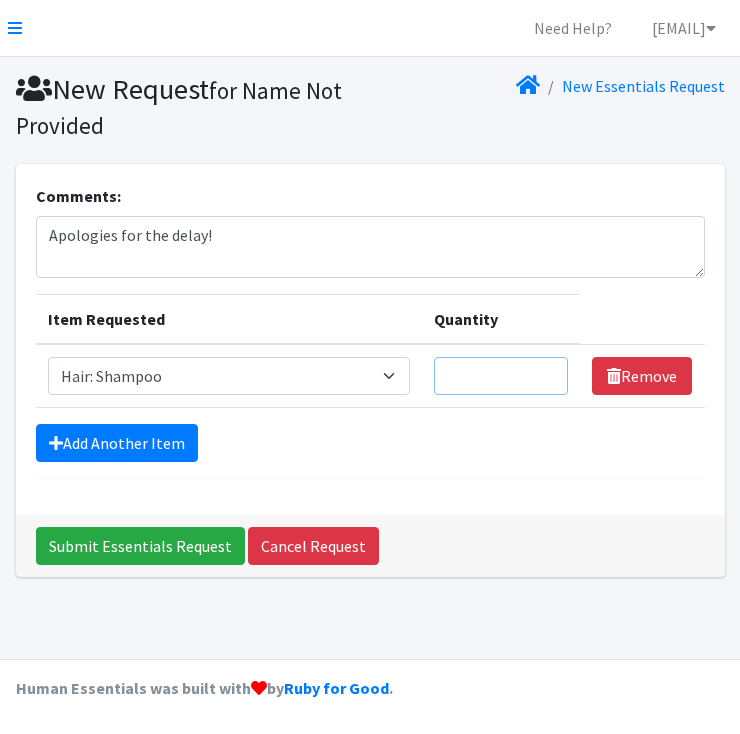 click on "Quantity" at bounding box center [501, 376] 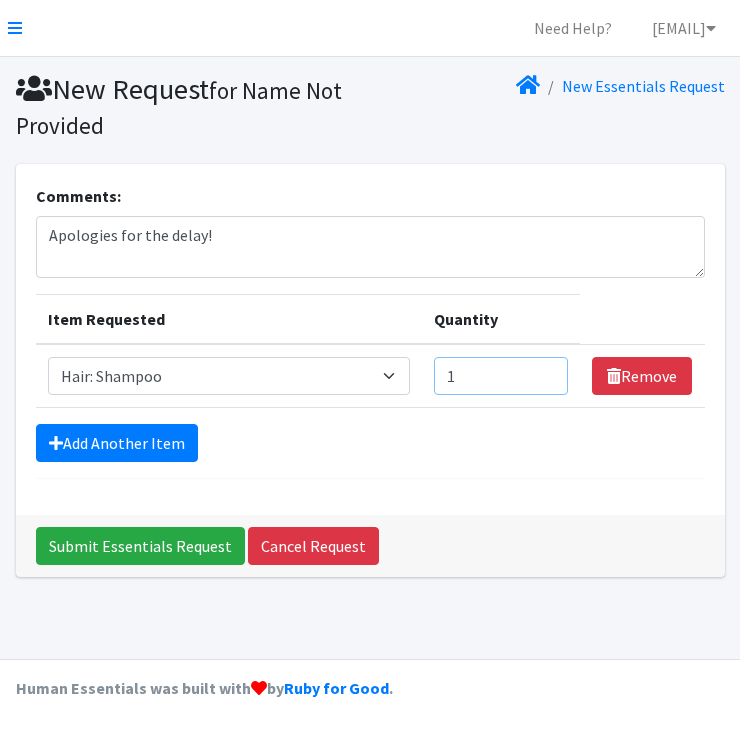 click on "1" at bounding box center [501, 376] 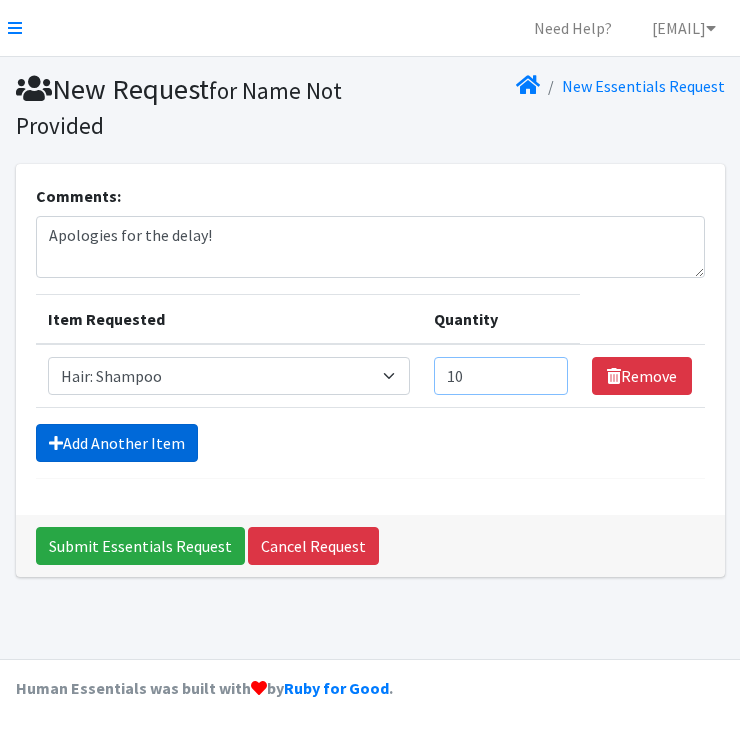 type on "10" 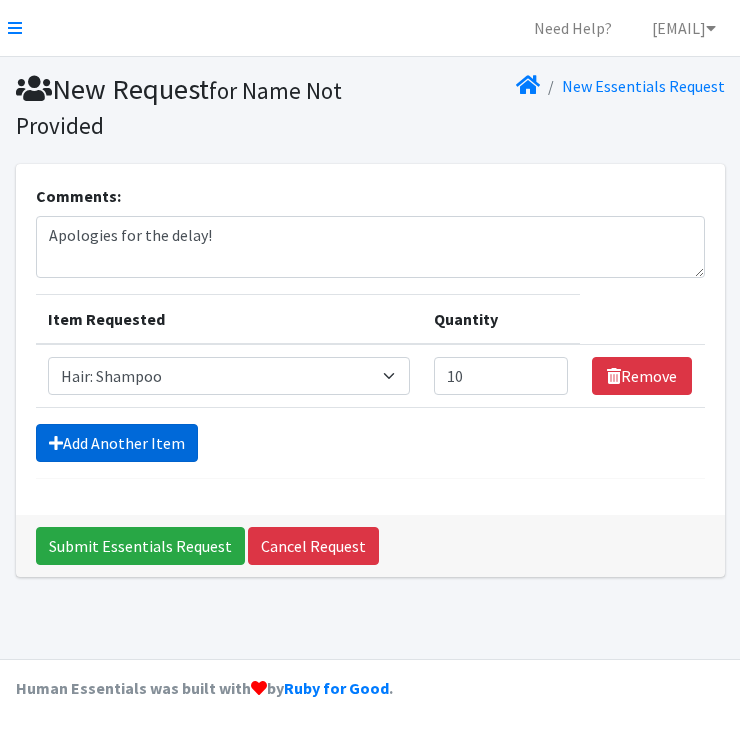 click on "Add Another Item" at bounding box center (117, 443) 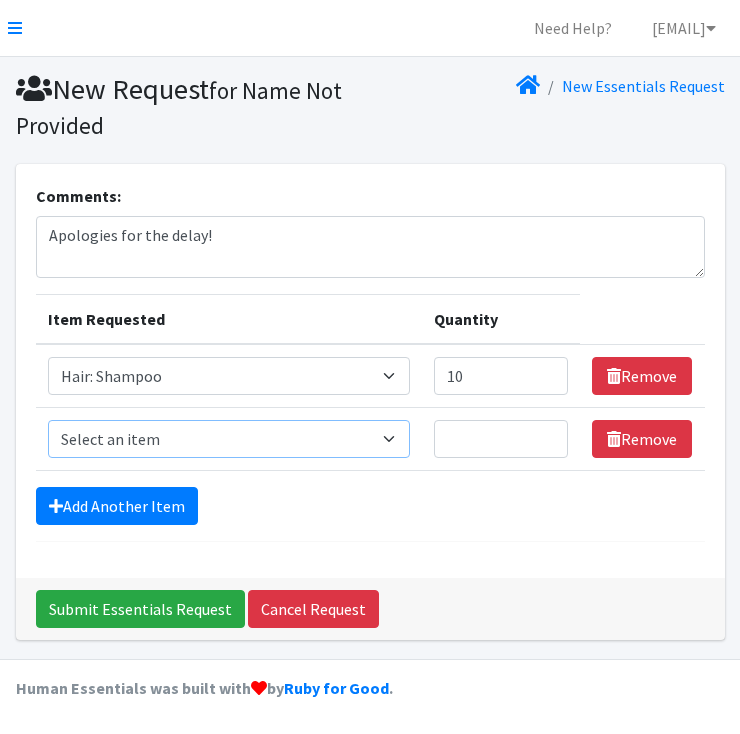 click on "Select an item
Baby/Toddler/Youth: Shampoo
Cleanse: Bar soap
Clothing: Socks (list the # of pairs of socks needed)
Dental Floss
Dental: Toothbrush, adult
Dental: Toothbrush, toddler and/or youth
Dental: Toothpaste
Deodorant
Hair: Conditioner
Hair: Conditioner, textured/natural/curly
Hair: Shampoo
Hair: Shampoo, textured/natural/curly
Kit: Laundry Detergent Kits (10 loads, dehydrated strips)
Kit: Liner Kits (20 liners per kit)
Kit: Pad Kits (10 pads each kit)
Kit: Tampon Kits (10 tampons each kit)
Kit: Travel Hygiene Kit (shampoo, conditioner, deodorant, toothpaste, toothbrush, razor, soap, lotion)
Period Supplies: Period Underwear, Menstrual Cups, Cloth Pad Sets
Shaving: Razors
Surprise Me! Misc (combs, Q-tips, mouthwash, many types of various items)" at bounding box center [229, 439] 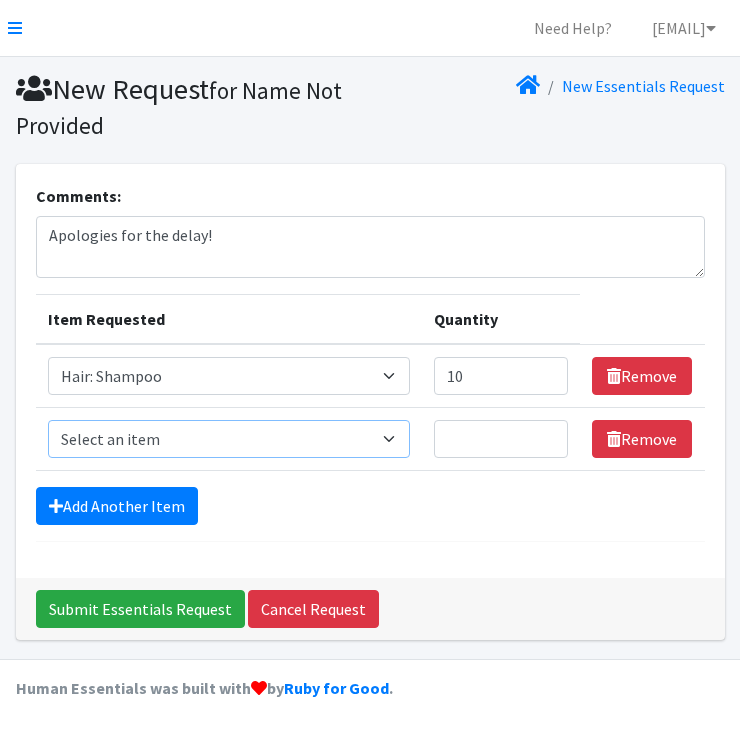 select on "12037" 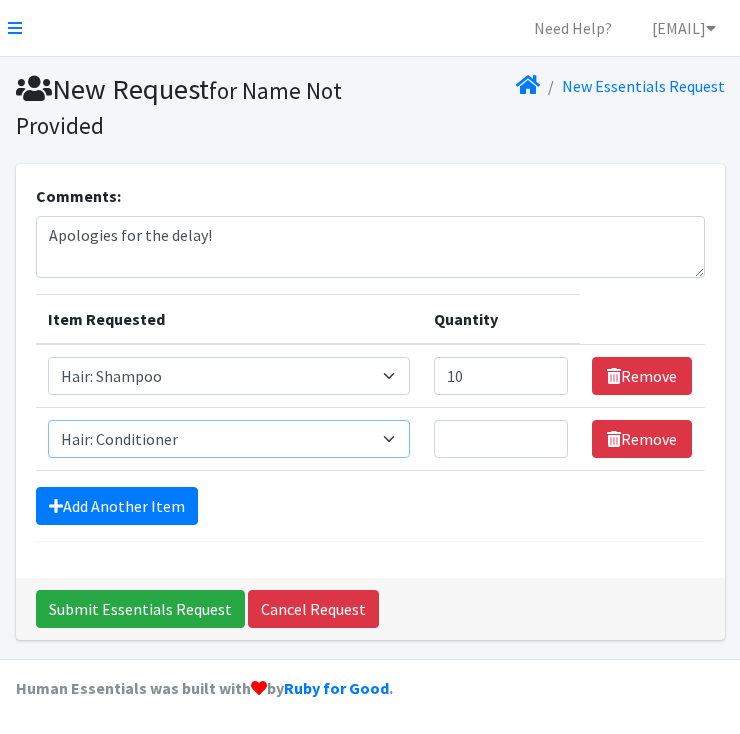 click on "Select an item
Baby/Toddler/Youth: Shampoo
Cleanse: Bar soap
Clothing: Socks (list the # of pairs of socks needed)
Dental Floss
Dental: Toothbrush, adult
Dental: Toothbrush, toddler and/or youth
Dental: Toothpaste
Deodorant
Hair: Conditioner
Hair: Conditioner, textured/natural/curly
Hair: Shampoo
Hair: Shampoo, textured/natural/curly
Kit: Laundry Detergent Kits (10 loads, dehydrated strips)
Kit: Liner Kits (20 liners per kit)
Kit: Pad Kits (10 pads each kit)
Kit: Tampon Kits (10 tampons each kit)
Kit: Travel Hygiene Kit (shampoo, conditioner, deodorant, toothpaste, toothbrush, razor, soap, lotion)
Period Supplies: Period Underwear, Menstrual Cups, Cloth Pad Sets
Shaving: Razors
Surprise Me! Misc (combs, Q-tips, mouthwash, many types of various items)" at bounding box center (229, 439) 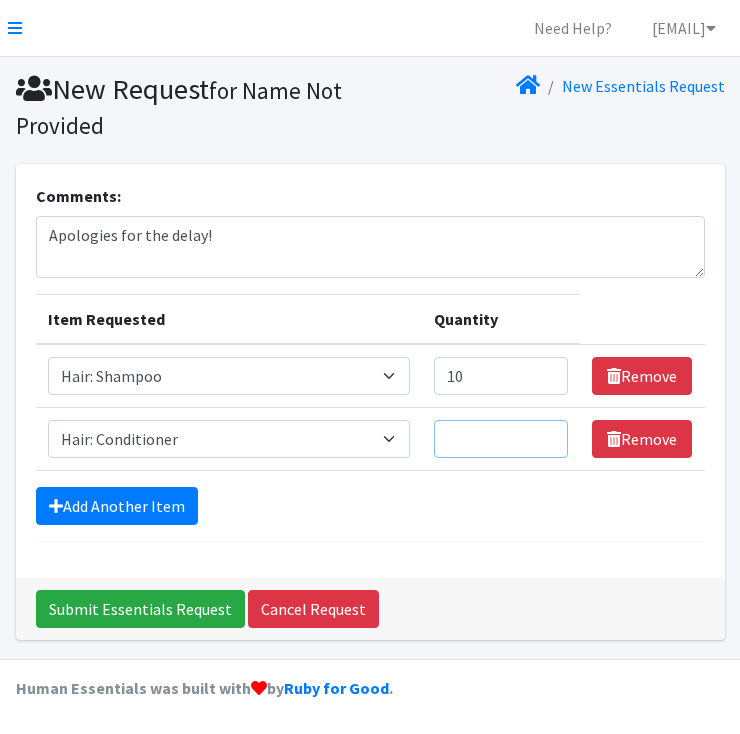 click on "Quantity" at bounding box center (501, 439) 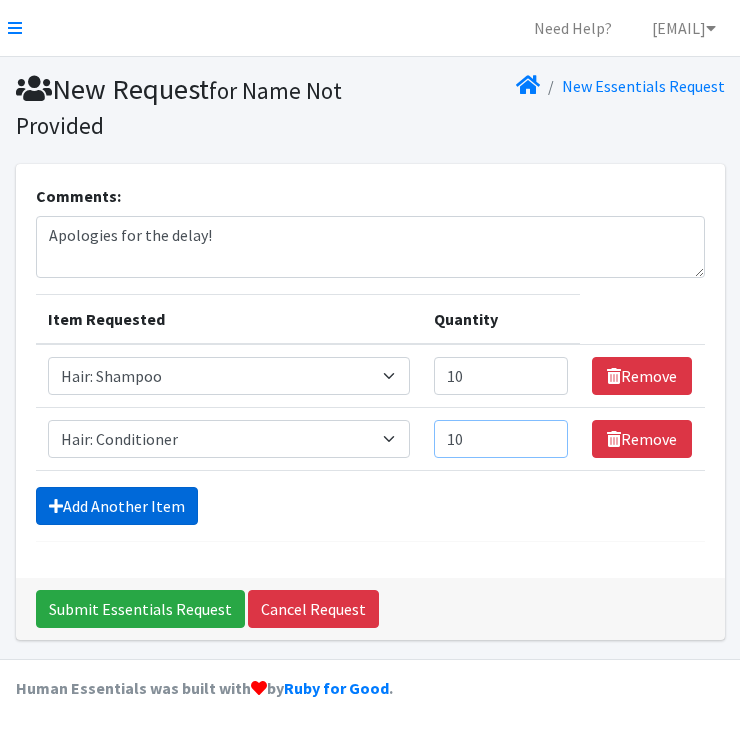 type on "10" 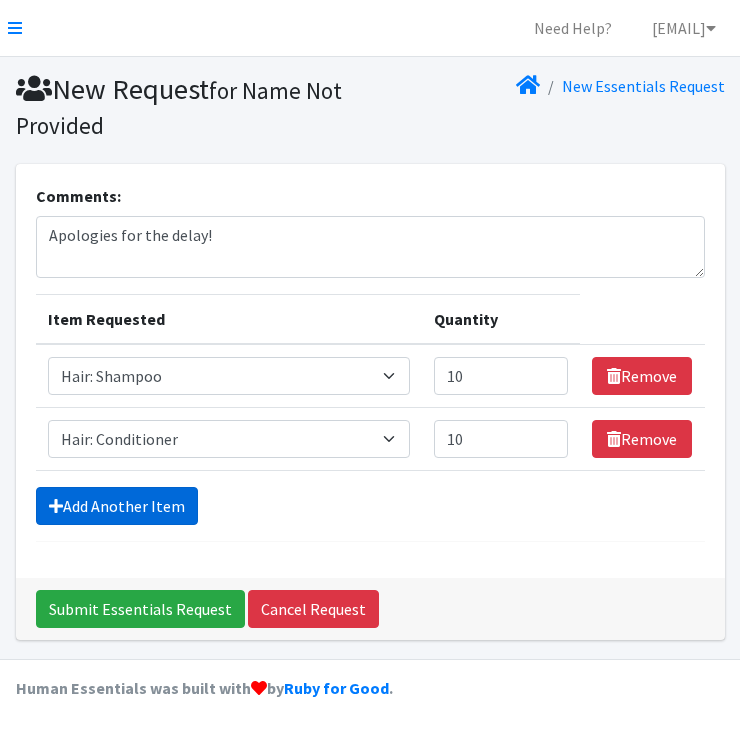 click on "Add Another Item" at bounding box center (117, 506) 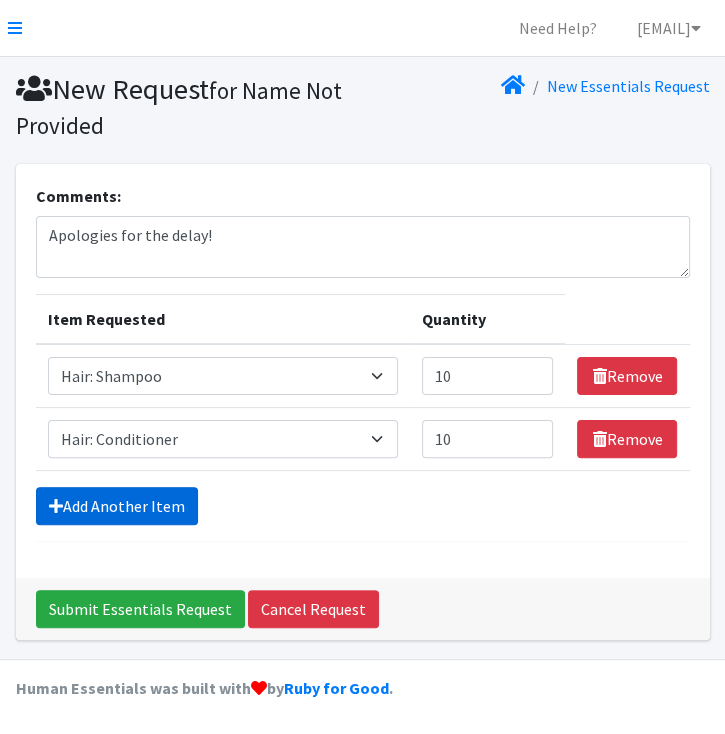 scroll, scrollTop: 56, scrollLeft: 0, axis: vertical 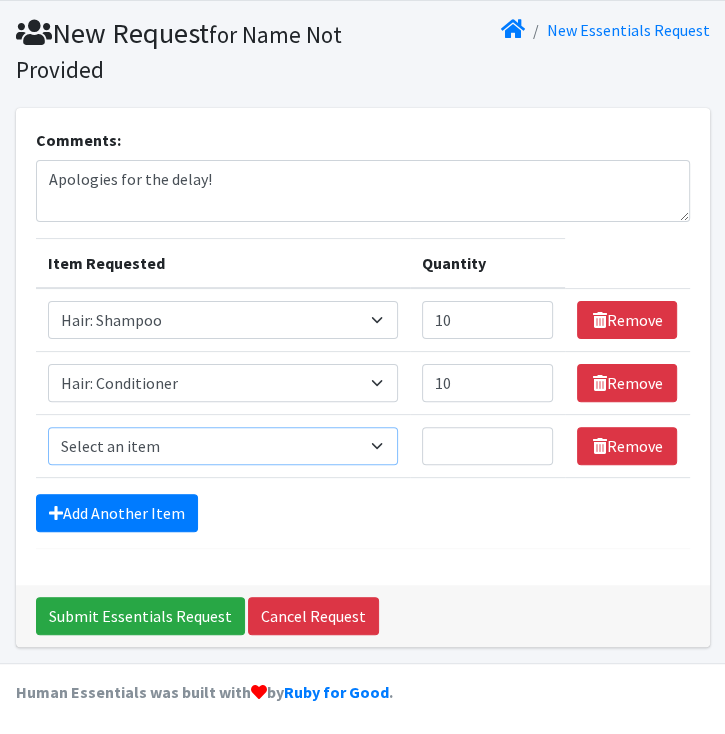 click on "Select an item
Baby/Toddler/Youth: Shampoo
Cleanse: Bar soap
Clothing: Socks (list the # of pairs of socks needed)
Dental Floss
Dental: Toothbrush, adult
Dental: Toothbrush, toddler and/or youth
Dental: Toothpaste
Deodorant
Hair: Conditioner
Hair: Conditioner, textured/natural/curly
Hair: Shampoo
Hair: Shampoo, textured/natural/curly
Kit: Laundry Detergent Kits (10 loads, dehydrated strips)
Kit: Liner Kits (20 liners per kit)
Kit: Pad Kits (10 pads each kit)
Kit: Tampon Kits (10 tampons each kit)
Kit: Travel Hygiene Kit (shampoo, conditioner, deodorant, toothpaste, toothbrush, razor, soap, lotion)
Period Supplies: Period Underwear, Menstrual Cups, Cloth Pad Sets
Shaving: Razors
Surprise Me! Misc (combs, Q-tips, mouthwash, many types of various items)" at bounding box center (223, 446) 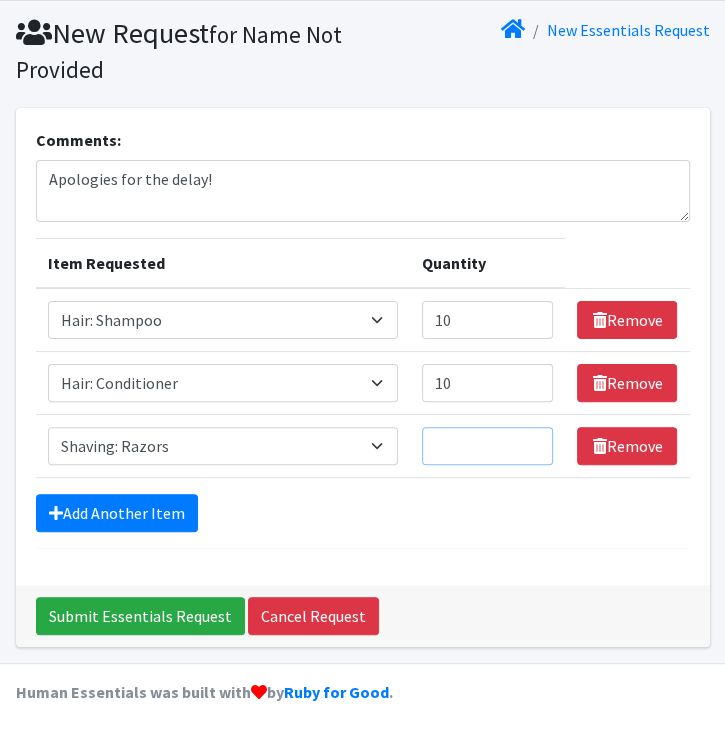 click on "Quantity" at bounding box center (488, 446) 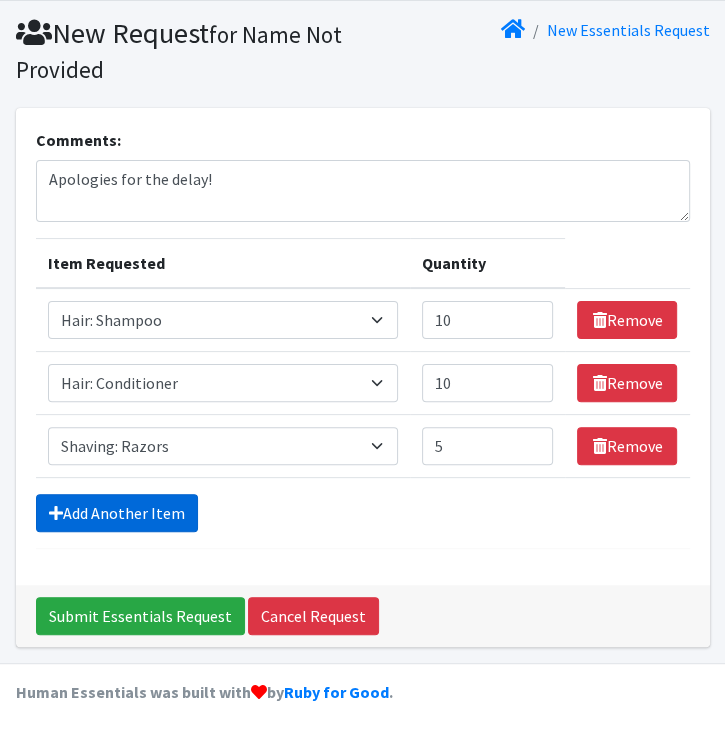 click on "Add Another Item" at bounding box center (117, 513) 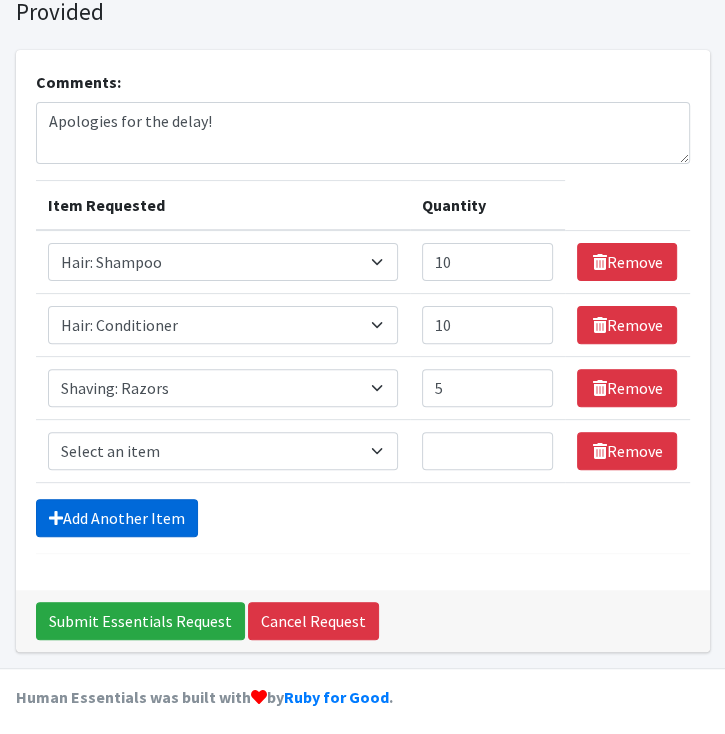 scroll, scrollTop: 120, scrollLeft: 0, axis: vertical 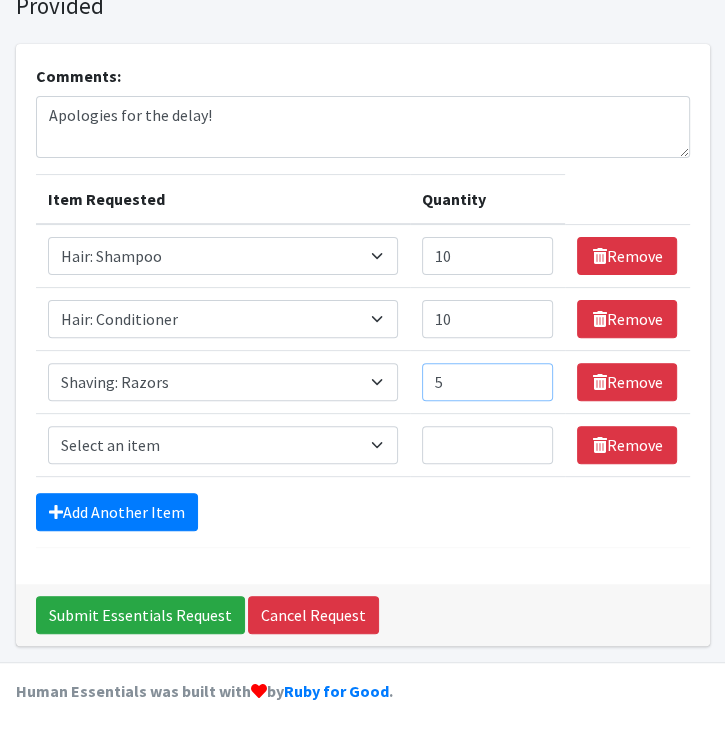 drag, startPoint x: 463, startPoint y: 371, endPoint x: 392, endPoint y: 363, distance: 71.44928 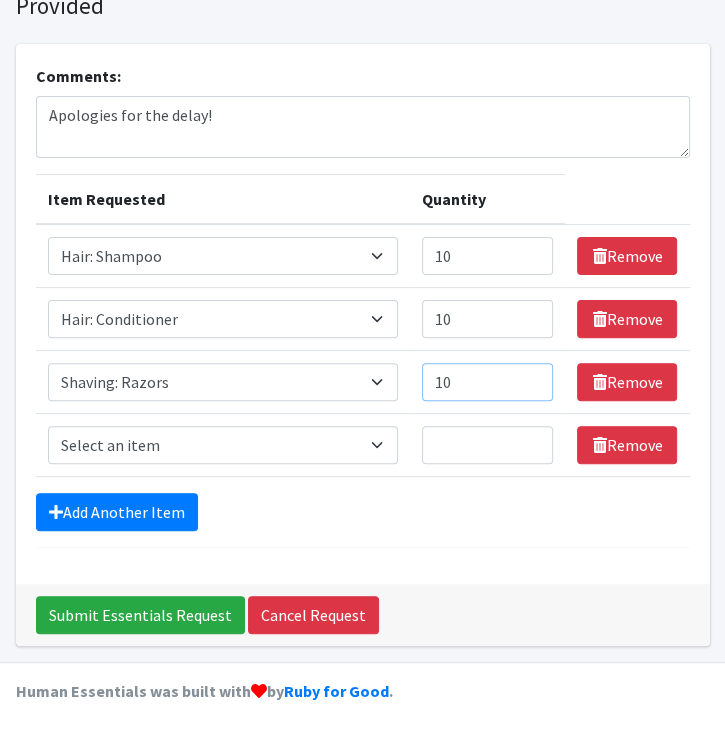 type on "10" 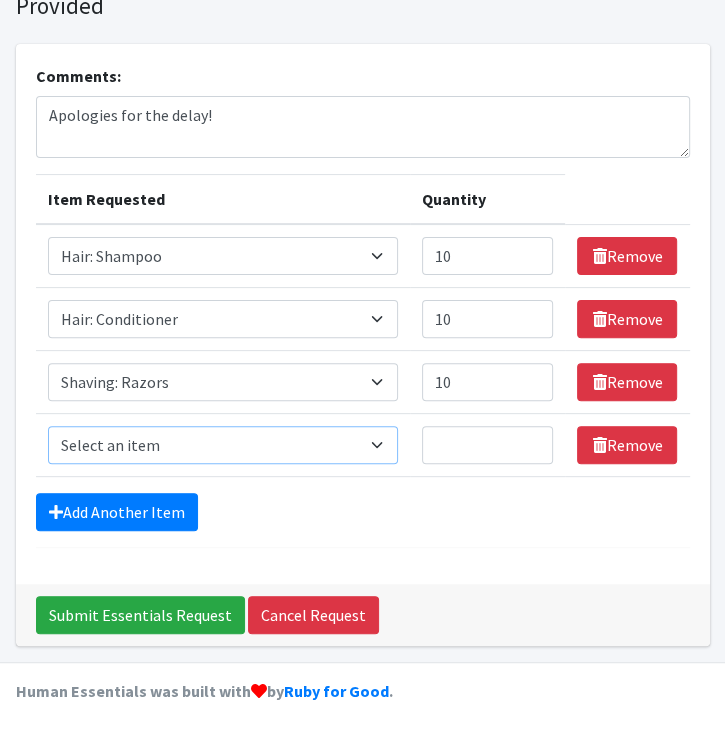 click on "Select an item
Baby/Toddler/Youth: Shampoo
Cleanse: Bar soap
Clothing: Socks (list the # of pairs of socks needed)
Dental Floss
Dental: Toothbrush, adult
Dental: Toothbrush, toddler and/or youth
Dental: Toothpaste
Deodorant
Hair: Conditioner
Hair: Conditioner, textured/natural/curly
Hair: Shampoo
Hair: Shampoo, textured/natural/curly
Kit: Laundry Detergent Kits (10 loads, dehydrated strips)
Kit: Liner Kits (20 liners per kit)
Kit: Pad Kits (10 pads each kit)
Kit: Tampon Kits (10 tampons each kit)
Kit: Travel Hygiene Kit (shampoo, conditioner, deodorant, toothpaste, toothbrush, razor, soap, lotion)
Period Supplies: Period Underwear, Menstrual Cups, Cloth Pad Sets
Shaving: Razors
Surprise Me! Misc (combs, Q-tips, mouthwash, many types of various items)" at bounding box center [223, 445] 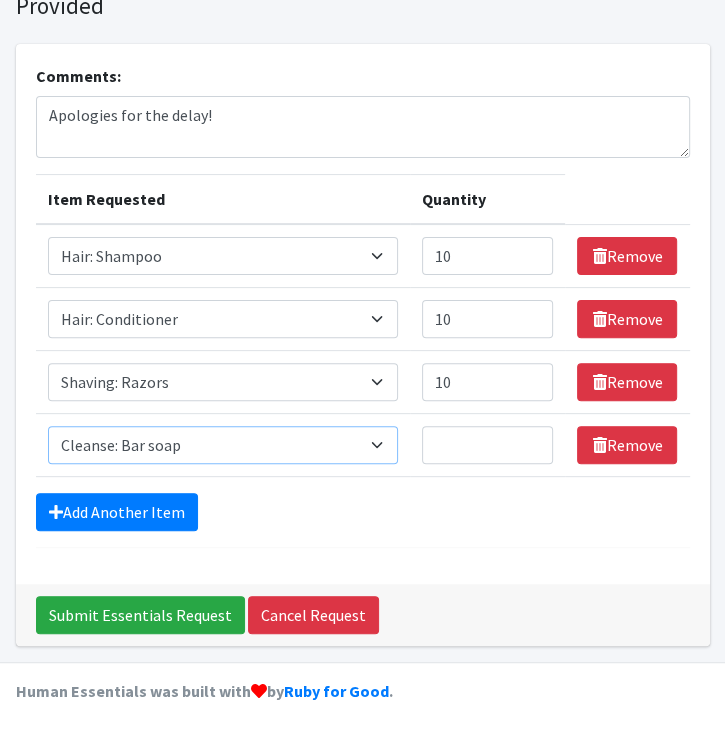 click on "Select an item
Baby/Toddler/Youth: Shampoo
Cleanse: Bar soap
Clothing: Socks (list the # of pairs of socks needed)
Dental Floss
Dental: Toothbrush, adult
Dental: Toothbrush, toddler and/or youth
Dental: Toothpaste
Deodorant
Hair: Conditioner
Hair: Conditioner, textured/natural/curly
Hair: Shampoo
Hair: Shampoo, textured/natural/curly
Kit: Laundry Detergent Kits (10 loads, dehydrated strips)
Kit: Liner Kits (20 liners per kit)
Kit: Pad Kits (10 pads each kit)
Kit: Tampon Kits (10 tampons each kit)
Kit: Travel Hygiene Kit (shampoo, conditioner, deodorant, toothpaste, toothbrush, razor, soap, lotion)
Period Supplies: Period Underwear, Menstrual Cups, Cloth Pad Sets
Shaving: Razors
Surprise Me! Misc (combs, Q-tips, mouthwash, many types of various items)" at bounding box center [223, 445] 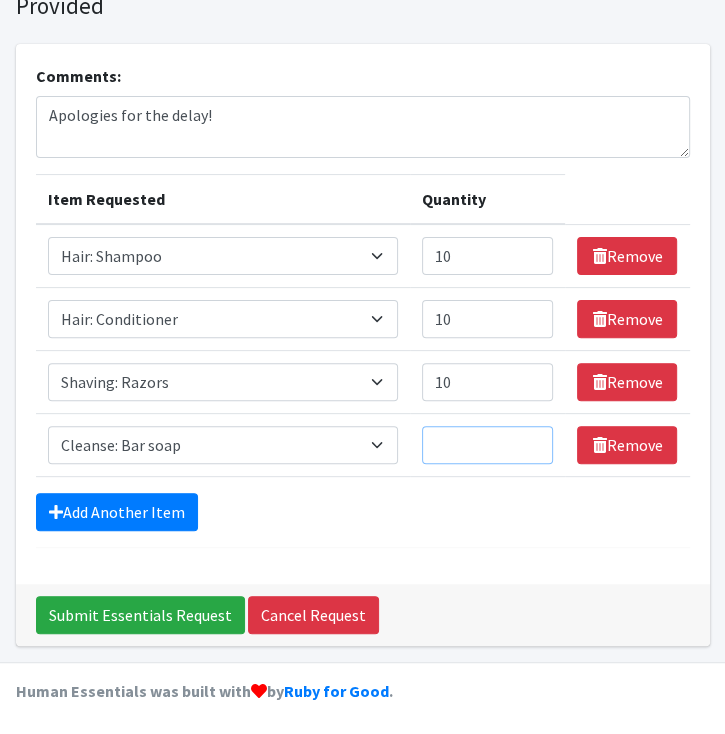 click on "Quantity" at bounding box center (488, 445) 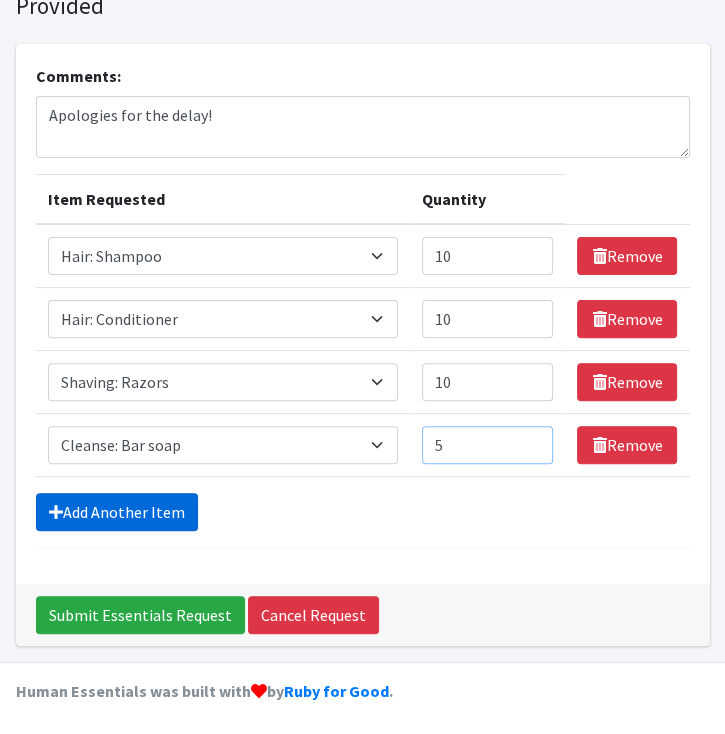 type on "5" 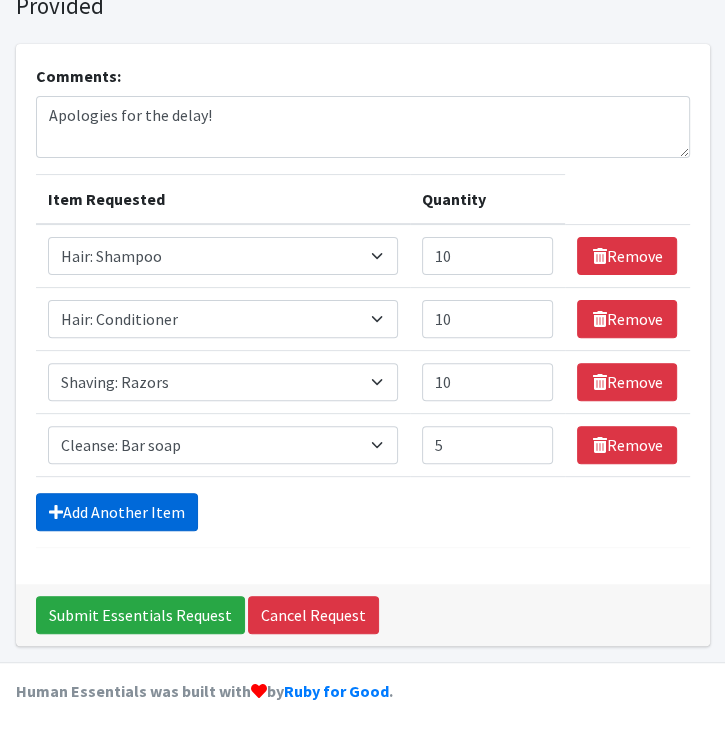 click on "Add Another Item" at bounding box center [117, 512] 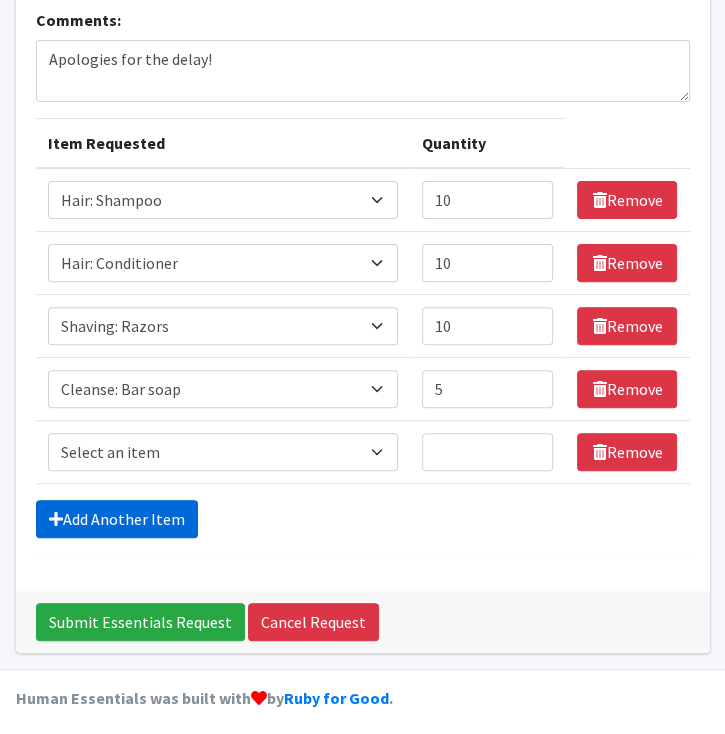 scroll, scrollTop: 182, scrollLeft: 0, axis: vertical 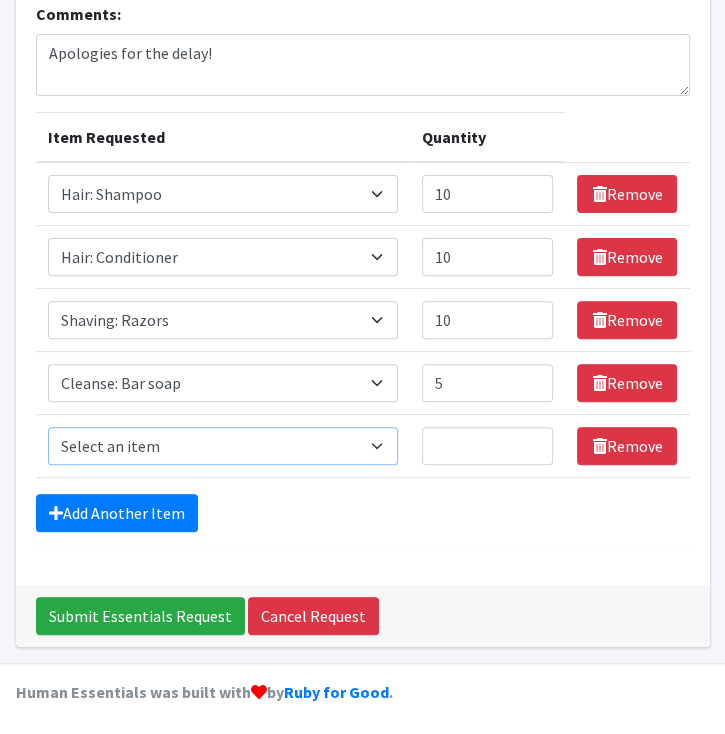 click on "Select an item
Baby/Toddler/Youth: Shampoo
Cleanse: Bar soap
Clothing: Socks (list the # of pairs of socks needed)
Dental Floss
Dental: Toothbrush, adult
Dental: Toothbrush, toddler and/or youth
Dental: Toothpaste
Deodorant
Hair: Conditioner
Hair: Conditioner, textured/natural/curly
Hair: Shampoo
Hair: Shampoo, textured/natural/curly
Kit: Laundry Detergent Kits (10 loads, dehydrated strips)
Kit: Liner Kits (20 liners per kit)
Kit: Pad Kits (10 pads each kit)
Kit: Tampon Kits (10 tampons each kit)
Kit: Travel Hygiene Kit (shampoo, conditioner, deodorant, toothpaste, toothbrush, razor, soap, lotion)
Period Supplies: Period Underwear, Menstrual Cups, Cloth Pad Sets
Shaving: Razors
Surprise Me! Misc (combs, Q-tips, mouthwash, many types of various items)" at bounding box center [223, 446] 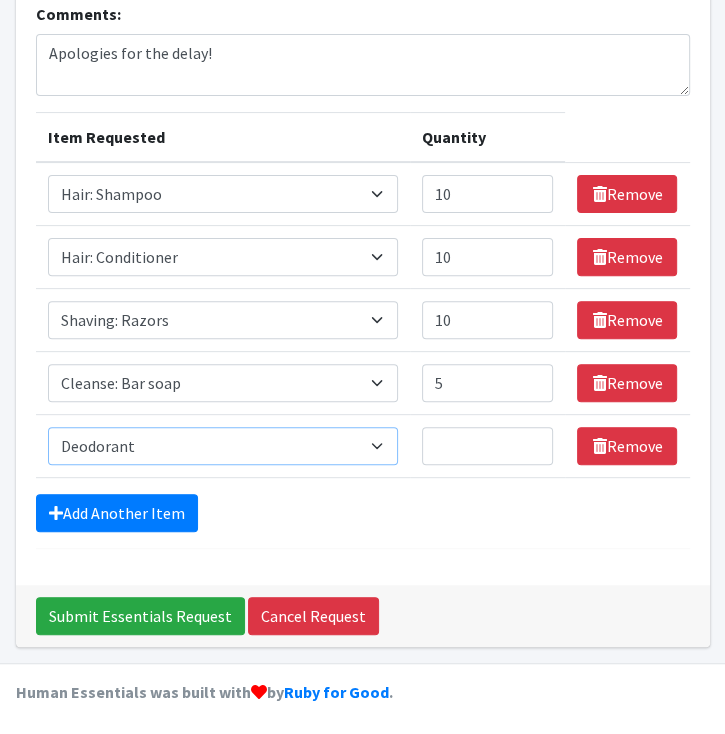 click on "Select an item
Baby/Toddler/Youth: Shampoo
Cleanse: Bar soap
Clothing: Socks (list the # of pairs of socks needed)
Dental Floss
Dental: Toothbrush, adult
Dental: Toothbrush, toddler and/or youth
Dental: Toothpaste
Deodorant
Hair: Conditioner
Hair: Conditioner, textured/natural/curly
Hair: Shampoo
Hair: Shampoo, textured/natural/curly
Kit: Laundry Detergent Kits (10 loads, dehydrated strips)
Kit: Liner Kits (20 liners per kit)
Kit: Pad Kits (10 pads each kit)
Kit: Tampon Kits (10 tampons each kit)
Kit: Travel Hygiene Kit (shampoo, conditioner, deodorant, toothpaste, toothbrush, razor, soap, lotion)
Period Supplies: Period Underwear, Menstrual Cups, Cloth Pad Sets
Shaving: Razors
Surprise Me! Misc (combs, Q-tips, mouthwash, many types of various items)" at bounding box center (223, 446) 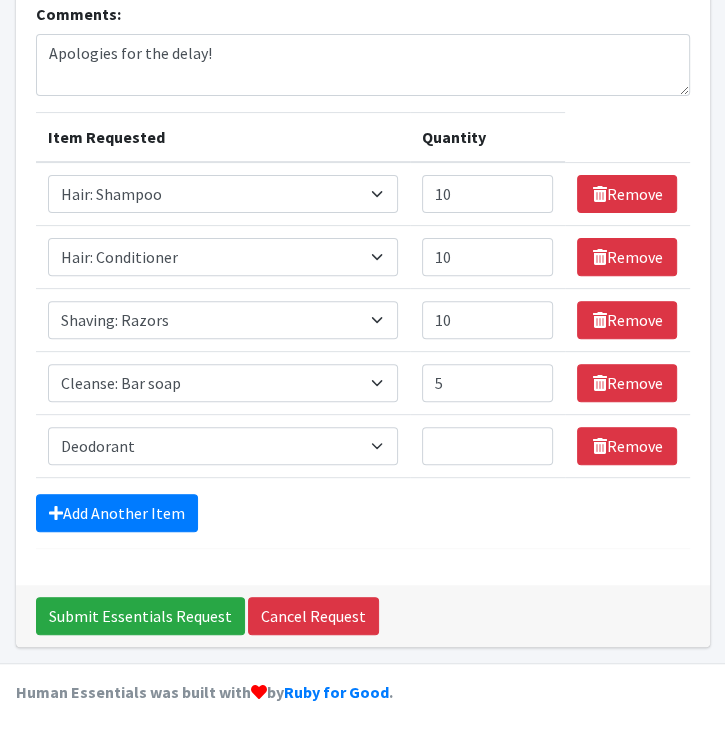 click on "Quantity" at bounding box center (488, 446) 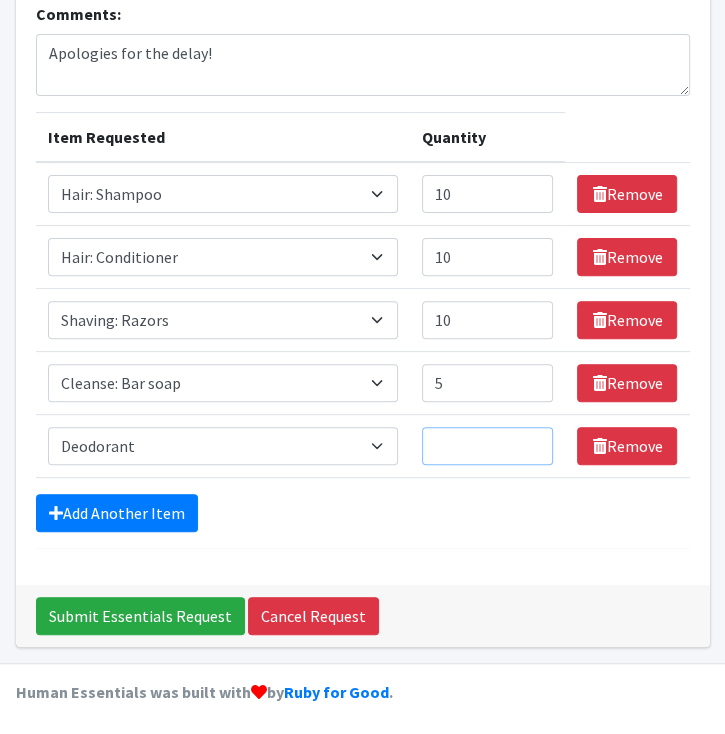 click on "Quantity" at bounding box center (488, 446) 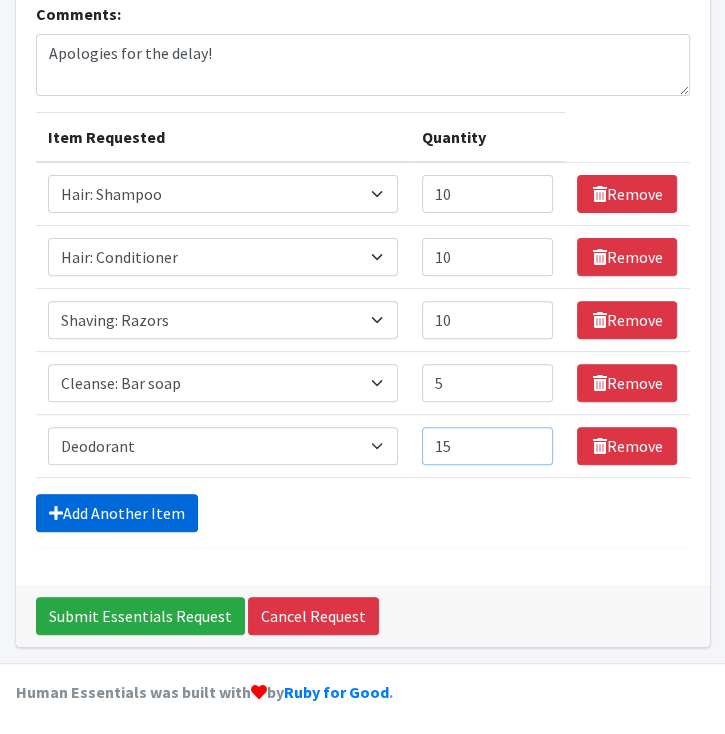 type on "15" 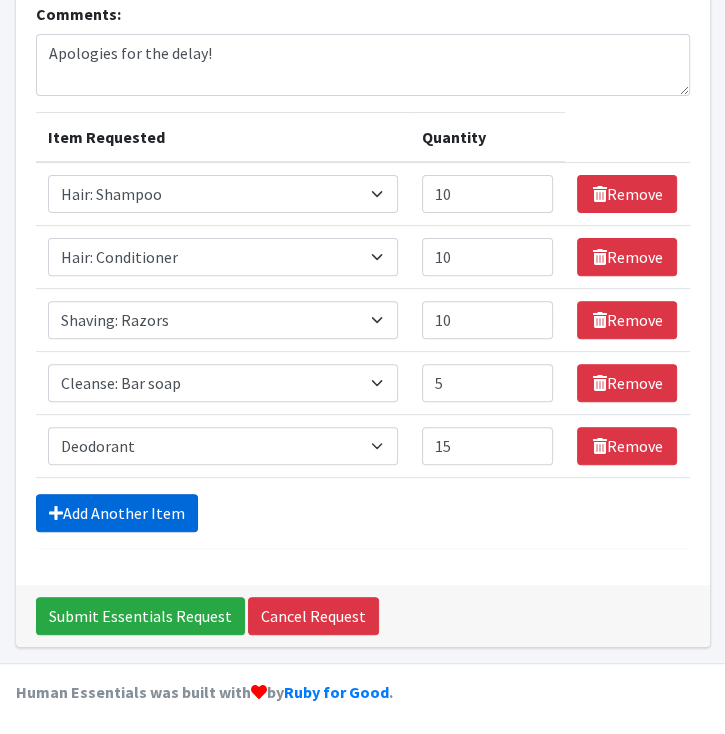 click on "Add Another Item" at bounding box center [117, 513] 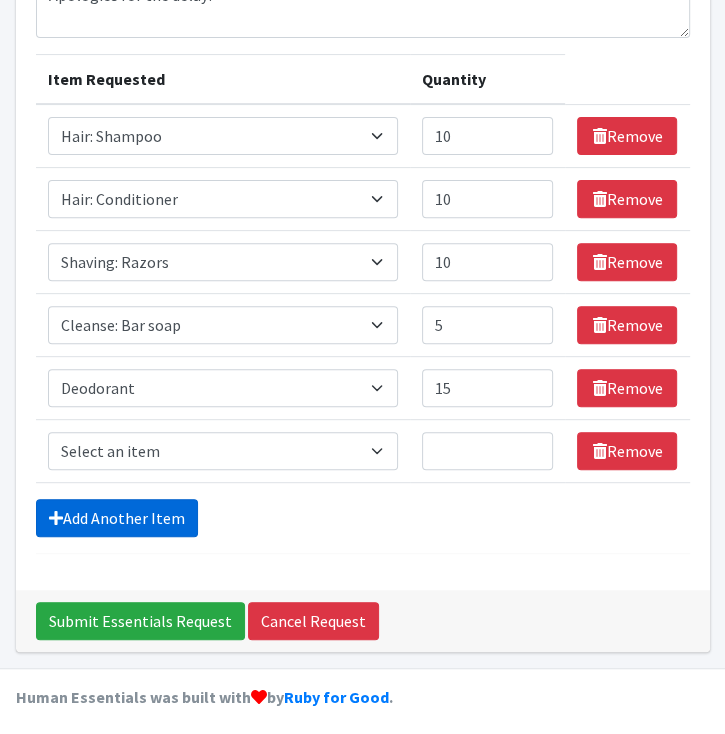 scroll, scrollTop: 245, scrollLeft: 0, axis: vertical 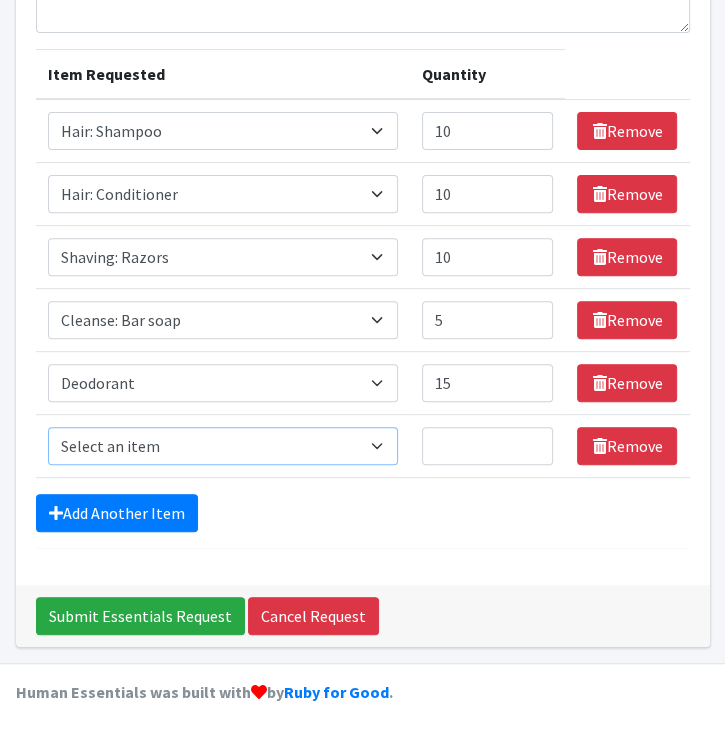 click on "Select an item
Baby/Toddler/Youth: Shampoo
Cleanse: Bar soap
Clothing: Socks (list the # of pairs of socks needed)
Dental Floss
Dental: Toothbrush, adult
Dental: Toothbrush, toddler and/or youth
Dental: Toothpaste
Deodorant
Hair: Conditioner
Hair: Conditioner, textured/natural/curly
Hair: Shampoo
Hair: Shampoo, textured/natural/curly
Kit: Laundry Detergent Kits (10 loads, dehydrated strips)
Kit: Liner Kits (20 liners per kit)
Kit: Pad Kits (10 pads each kit)
Kit: Tampon Kits (10 tampons each kit)
Kit: Travel Hygiene Kit (shampoo, conditioner, deodorant, toothpaste, toothbrush, razor, soap, lotion)
Period Supplies: Period Underwear, Menstrual Cups, Cloth Pad Sets
Shaving: Razors
Surprise Me! Misc (combs, Q-tips, mouthwash, many types of various items)" at bounding box center [223, 446] 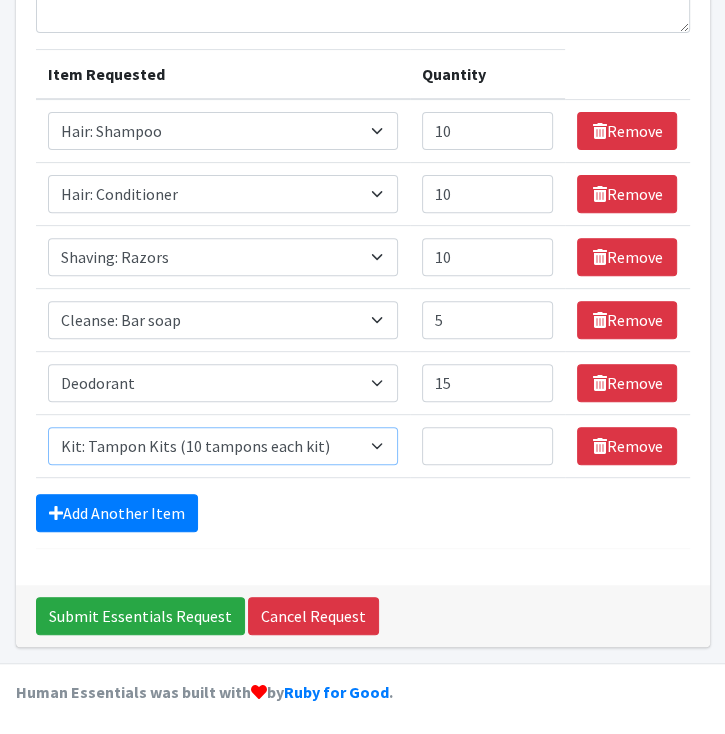 click on "Select an item
Baby/Toddler/Youth: Shampoo
Cleanse: Bar soap
Clothing: Socks (list the # of pairs of socks needed)
Dental Floss
Dental: Toothbrush, adult
Dental: Toothbrush, toddler and/or youth
Dental: Toothpaste
Deodorant
Hair: Conditioner
Hair: Conditioner, textured/natural/curly
Hair: Shampoo
Hair: Shampoo, textured/natural/curly
Kit: Laundry Detergent Kits (10 loads, dehydrated strips)
Kit: Liner Kits (20 liners per kit)
Kit: Pad Kits (10 pads each kit)
Kit: Tampon Kits (10 tampons each kit)
Kit: Travel Hygiene Kit (shampoo, conditioner, deodorant, toothpaste, toothbrush, razor, soap, lotion)
Period Supplies: Period Underwear, Menstrual Cups, Cloth Pad Sets
Shaving: Razors
Surprise Me! Misc (combs, Q-tips, mouthwash, many types of various items)" at bounding box center (223, 446) 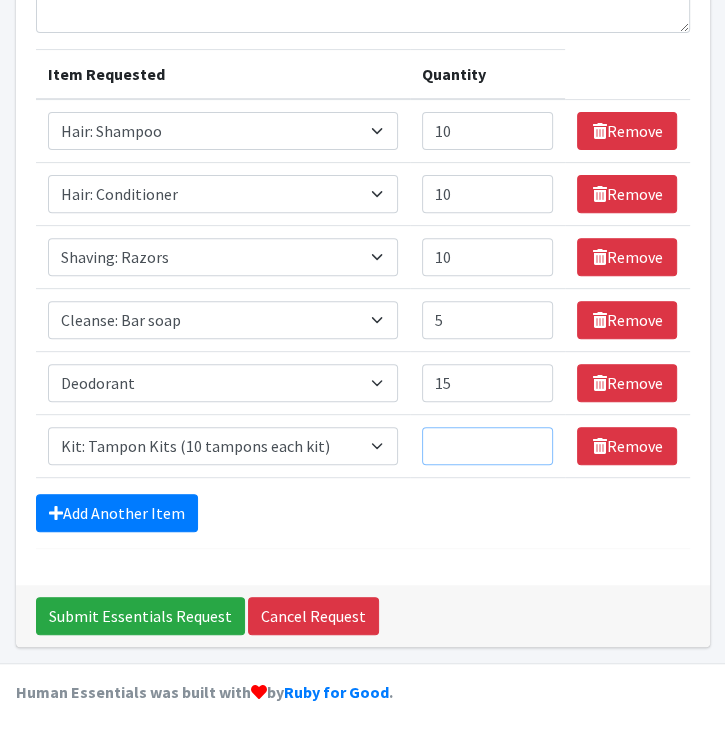 click on "Quantity" at bounding box center [488, 446] 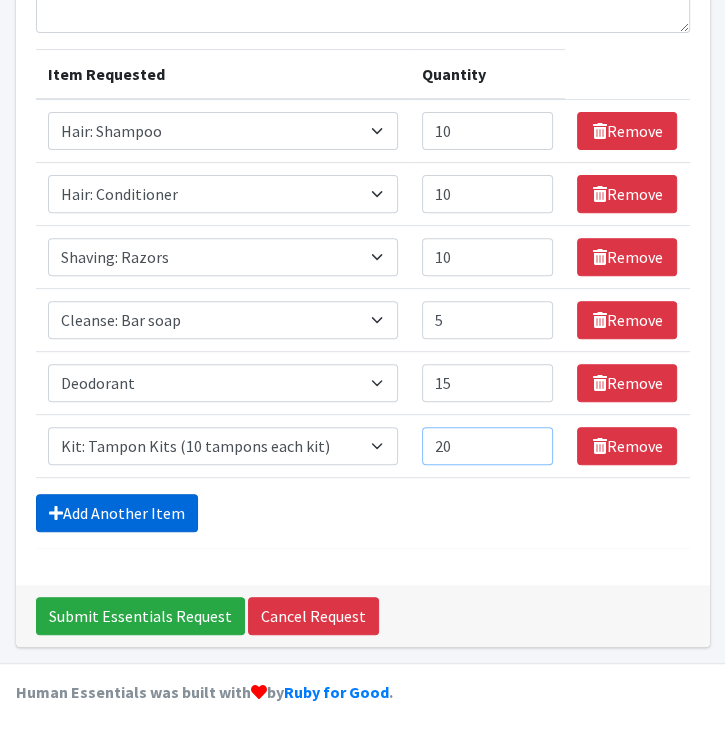 type on "20" 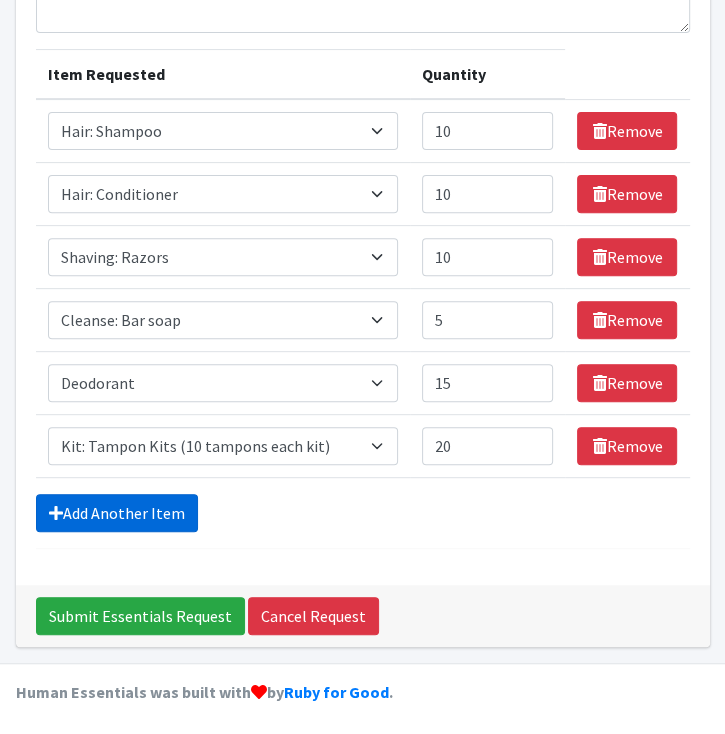 click at bounding box center [56, 513] 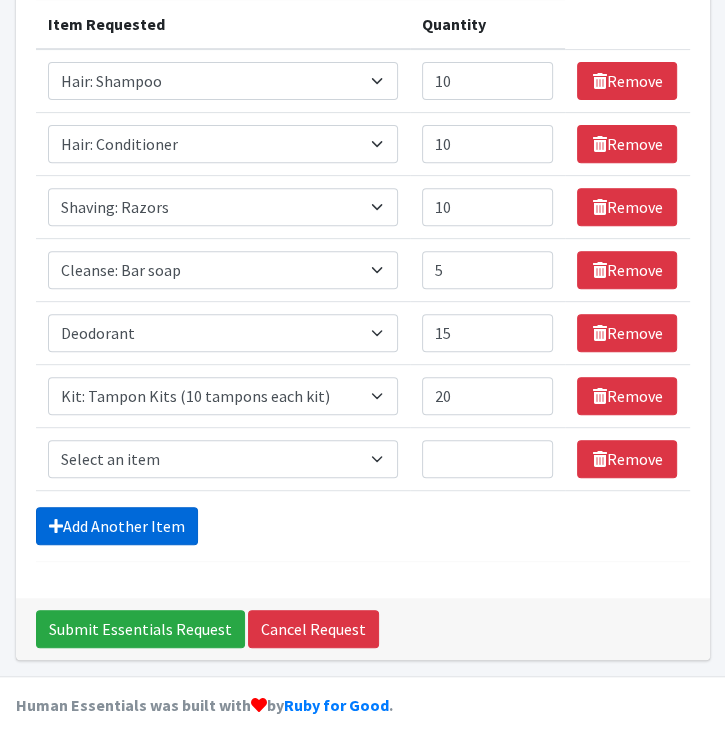 scroll, scrollTop: 308, scrollLeft: 0, axis: vertical 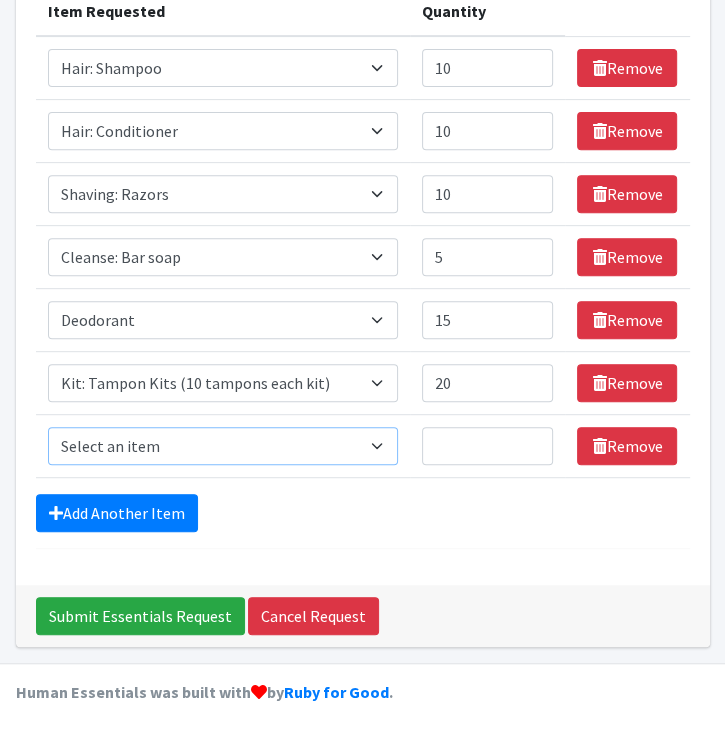click on "Select an item
Baby/Toddler/Youth: Shampoo
Cleanse: Bar soap
Clothing: Socks (list the # of pairs of socks needed)
Dental Floss
Dental: Toothbrush, adult
Dental: Toothbrush, toddler and/or youth
Dental: Toothpaste
Deodorant
Hair: Conditioner
Hair: Conditioner, textured/natural/curly
Hair: Shampoo
Hair: Shampoo, textured/natural/curly
Kit: Laundry Detergent Kits (10 loads, dehydrated strips)
Kit: Liner Kits (20 liners per kit)
Kit: Pad Kits (10 pads each kit)
Kit: Tampon Kits (10 tampons each kit)
Kit: Travel Hygiene Kit (shampoo, conditioner, deodorant, toothpaste, toothbrush, razor, soap, lotion)
Period Supplies: Period Underwear, Menstrual Cups, Cloth Pad Sets
Shaving: Razors
Surprise Me! Misc (combs, Q-tips, mouthwash, many types of various items)" at bounding box center [223, 446] 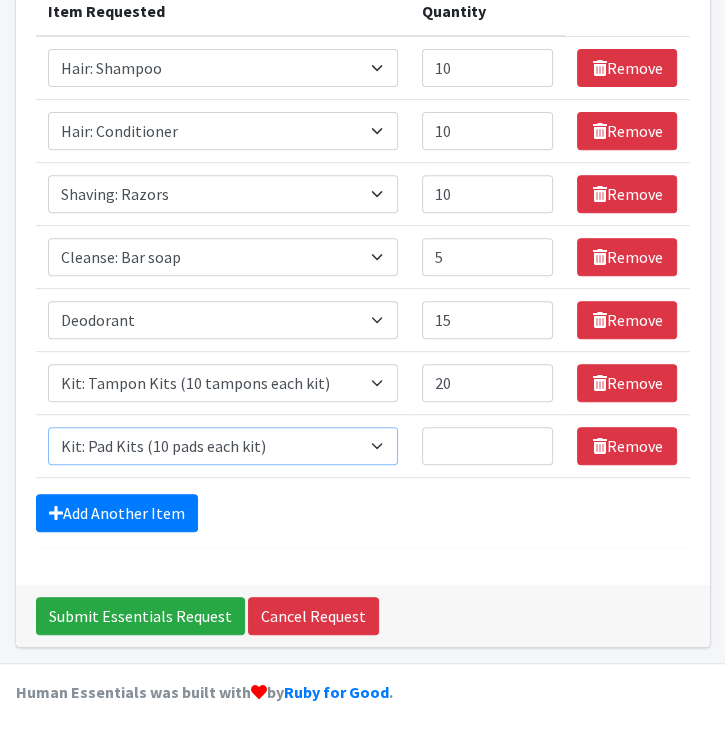 click on "Select an item
Baby/Toddler/Youth: Shampoo
Cleanse: Bar soap
Clothing: Socks (list the # of pairs of socks needed)
Dental Floss
Dental: Toothbrush, adult
Dental: Toothbrush, toddler and/or youth
Dental: Toothpaste
Deodorant
Hair: Conditioner
Hair: Conditioner, textured/natural/curly
Hair: Shampoo
Hair: Shampoo, textured/natural/curly
Kit: Laundry Detergent Kits (10 loads, dehydrated strips)
Kit: Liner Kits (20 liners per kit)
Kit: Pad Kits (10 pads each kit)
Kit: Tampon Kits (10 tampons each kit)
Kit: Travel Hygiene Kit (shampoo, conditioner, deodorant, toothpaste, toothbrush, razor, soap, lotion)
Period Supplies: Period Underwear, Menstrual Cups, Cloth Pad Sets
Shaving: Razors
Surprise Me! Misc (combs, Q-tips, mouthwash, many types of various items)" at bounding box center (223, 446) 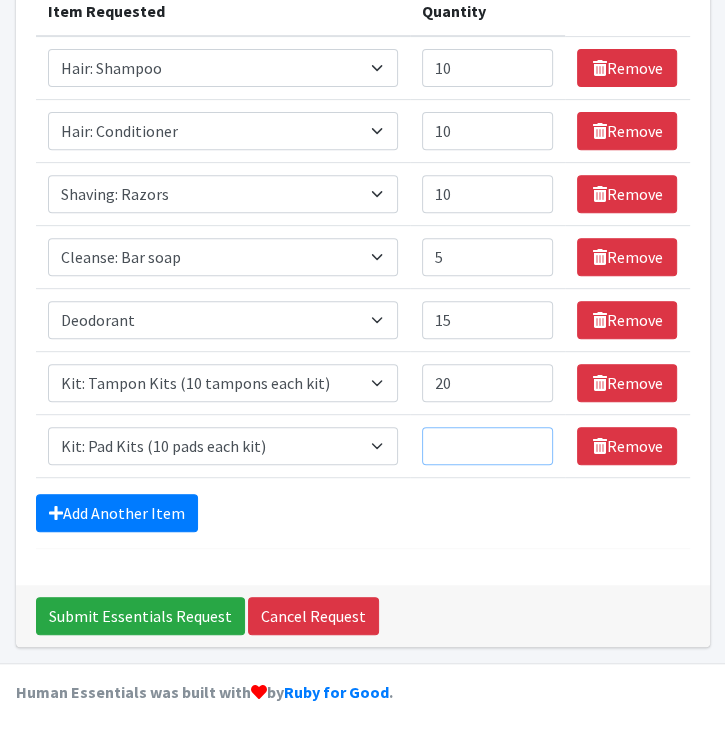 click on "Quantity" at bounding box center [488, 446] 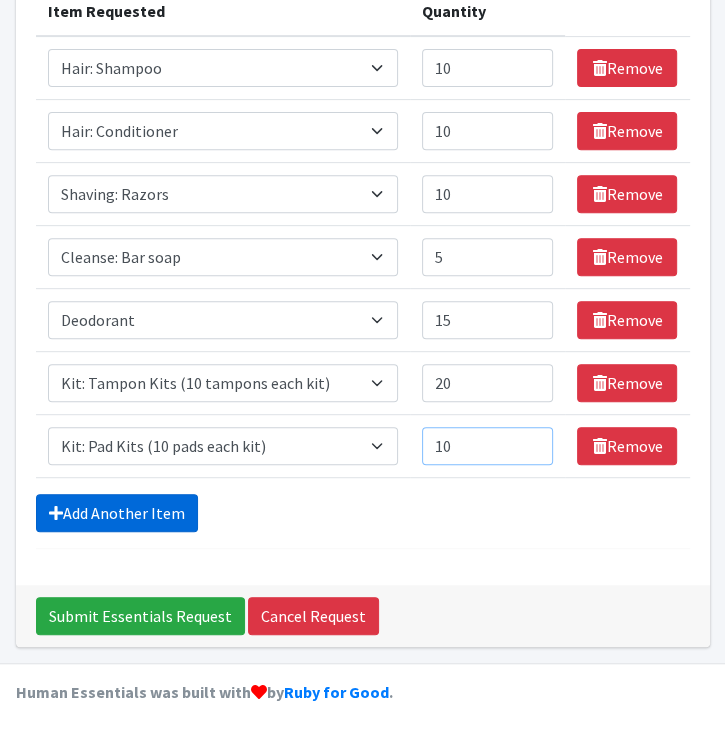 type on "10" 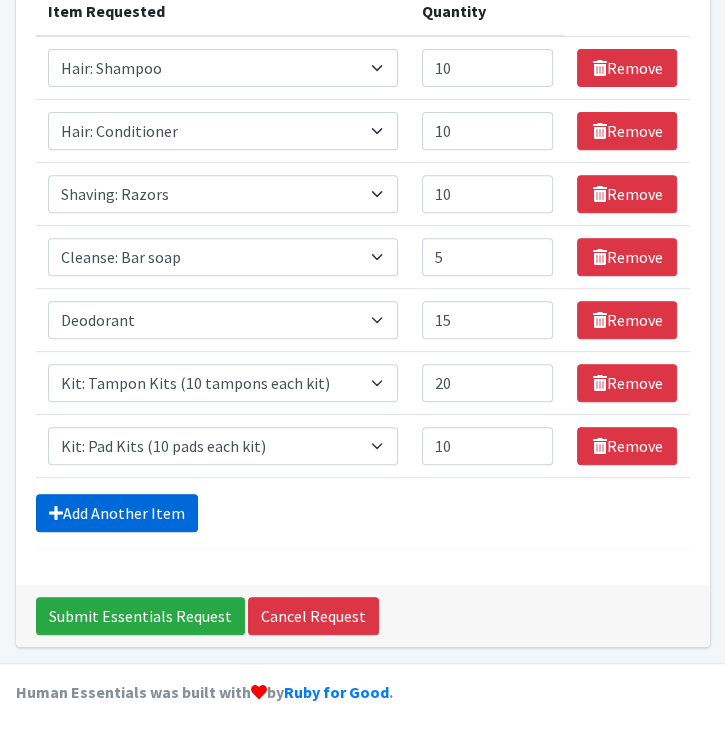 click on "Add Another Item" at bounding box center (117, 513) 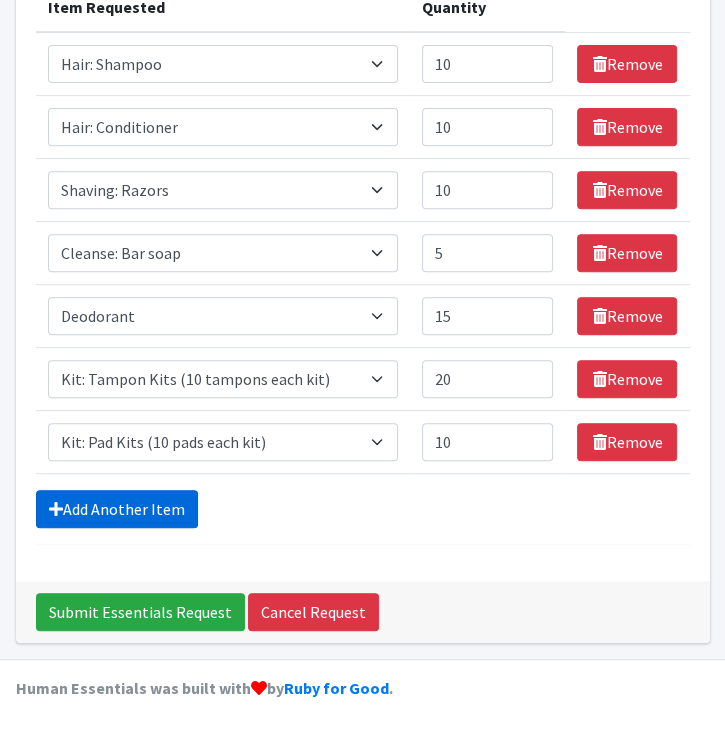 scroll, scrollTop: 371, scrollLeft: 0, axis: vertical 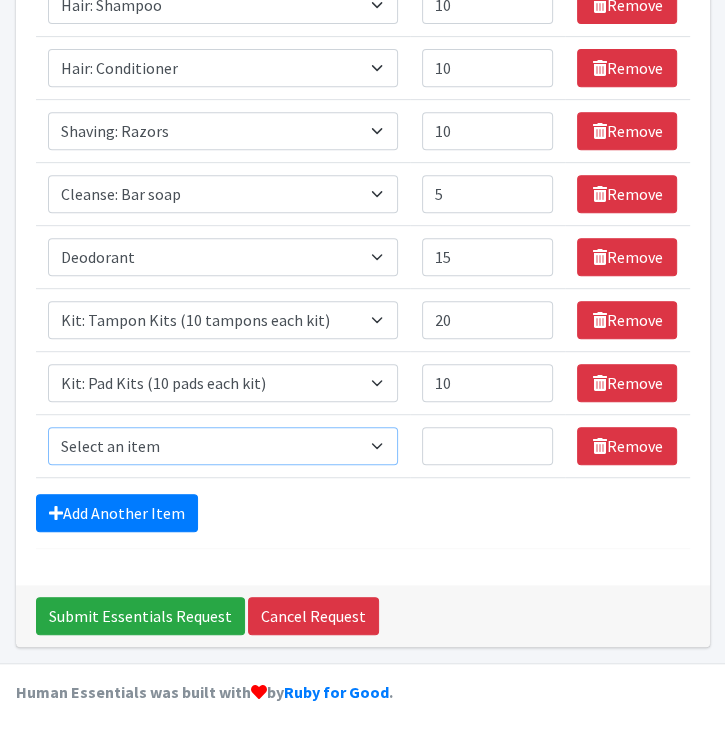 click on "Select an item
Baby/Toddler/Youth: Shampoo
Cleanse: Bar soap
Clothing: Socks (list the # of pairs of socks needed)
Dental Floss
Dental: Toothbrush, adult
Dental: Toothbrush, toddler and/or youth
Dental: Toothpaste
Deodorant
Hair: Conditioner
Hair: Conditioner, textured/natural/curly
Hair: Shampoo
Hair: Shampoo, textured/natural/curly
Kit: Laundry Detergent Kits (10 loads, dehydrated strips)
Kit: Liner Kits (20 liners per kit)
Kit: Pad Kits (10 pads each kit)
Kit: Tampon Kits (10 tampons each kit)
Kit: Travel Hygiene Kit (shampoo, conditioner, deodorant, toothpaste, toothbrush, razor, soap, lotion)
Period Supplies: Period Underwear, Menstrual Cups, Cloth Pad Sets
Shaving: Razors
Surprise Me! Misc (combs, Q-tips, mouthwash, many types of various items)" at bounding box center (223, 446) 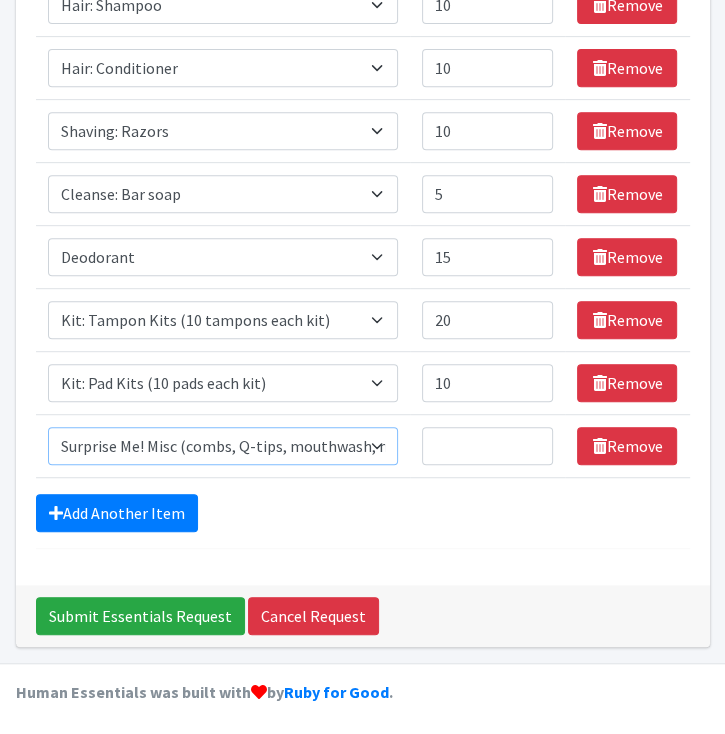 click on "Select an item
Baby/Toddler/Youth: Shampoo
Cleanse: Bar soap
Clothing: Socks (list the # of pairs of socks needed)
Dental Floss
Dental: Toothbrush, adult
Dental: Toothbrush, toddler and/or youth
Dental: Toothpaste
Deodorant
Hair: Conditioner
Hair: Conditioner, textured/natural/curly
Hair: Shampoo
Hair: Shampoo, textured/natural/curly
Kit: Laundry Detergent Kits (10 loads, dehydrated strips)
Kit: Liner Kits (20 liners per kit)
Kit: Pad Kits (10 pads each kit)
Kit: Tampon Kits (10 tampons each kit)
Kit: Travel Hygiene Kit (shampoo, conditioner, deodorant, toothpaste, toothbrush, razor, soap, lotion)
Period Supplies: Period Underwear, Menstrual Cups, Cloth Pad Sets
Shaving: Razors
Surprise Me! Misc (combs, Q-tips, mouthwash, many types of various items)" at bounding box center [223, 446] 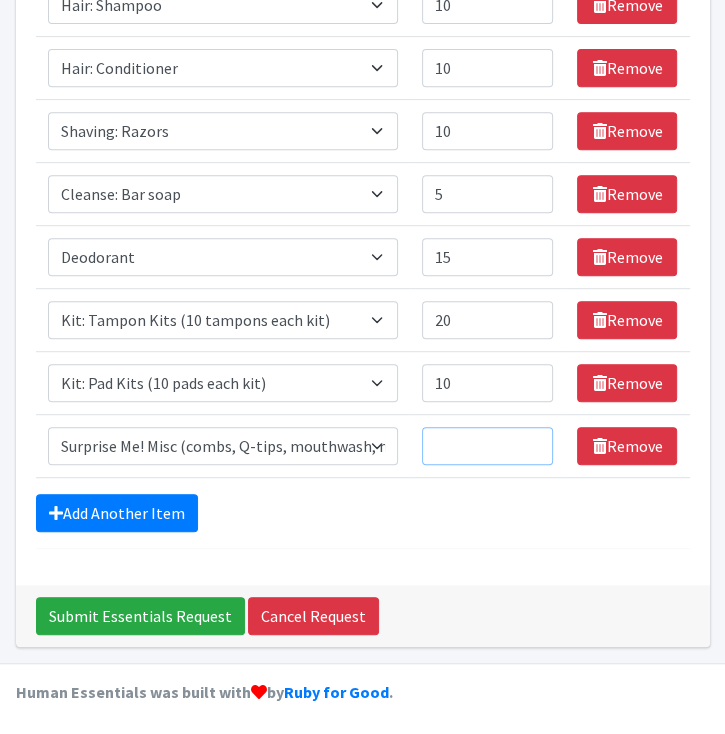 click on "Quantity" at bounding box center (488, 446) 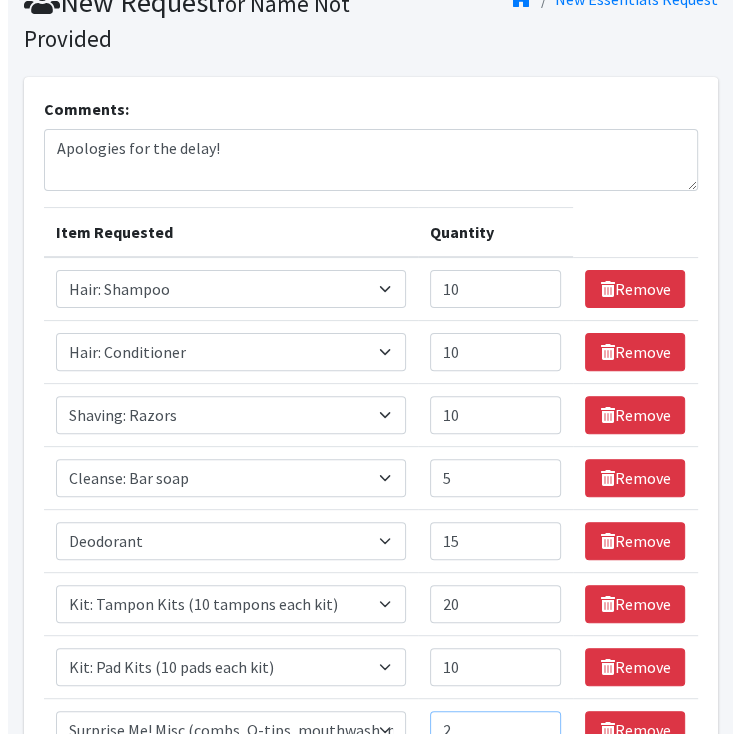 scroll, scrollTop: 371, scrollLeft: 0, axis: vertical 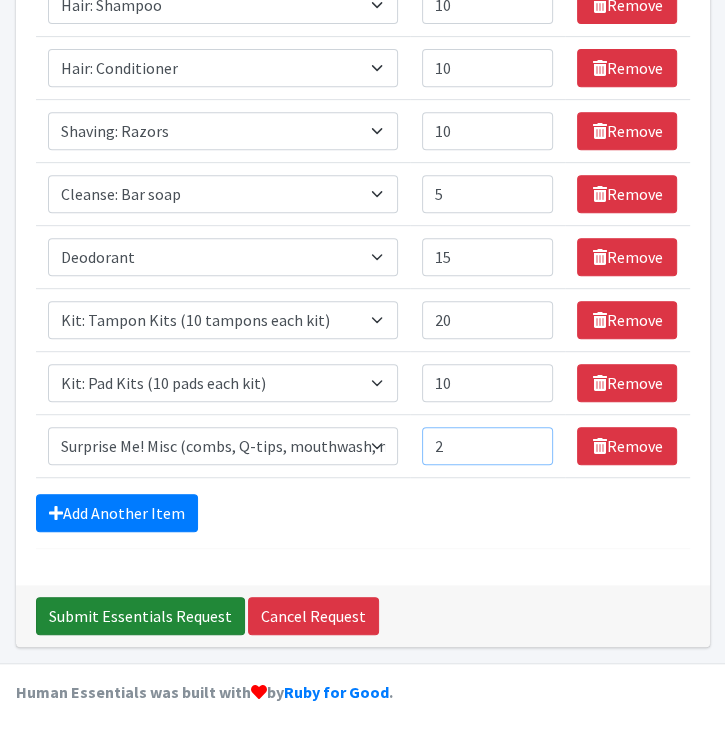 type on "2" 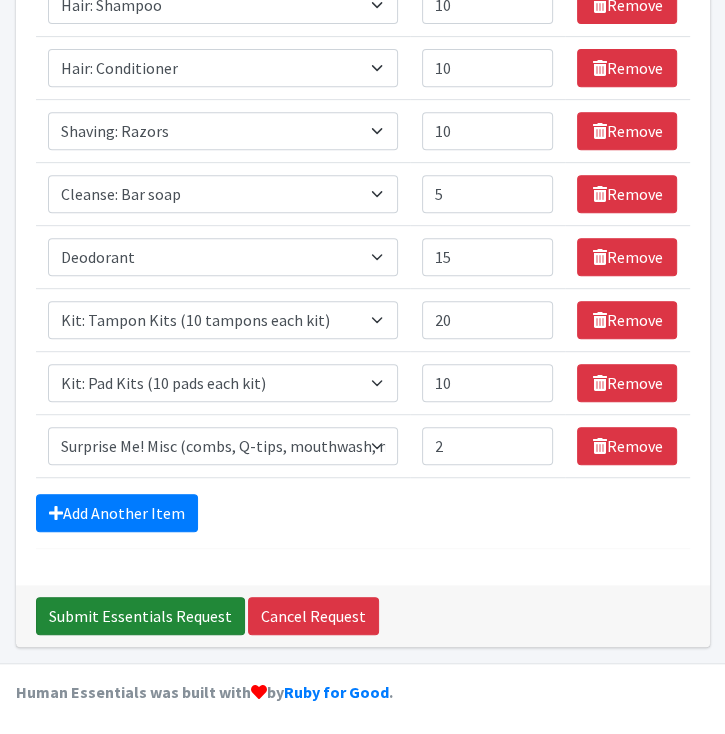 click on "Submit Essentials Request" at bounding box center (140, 616) 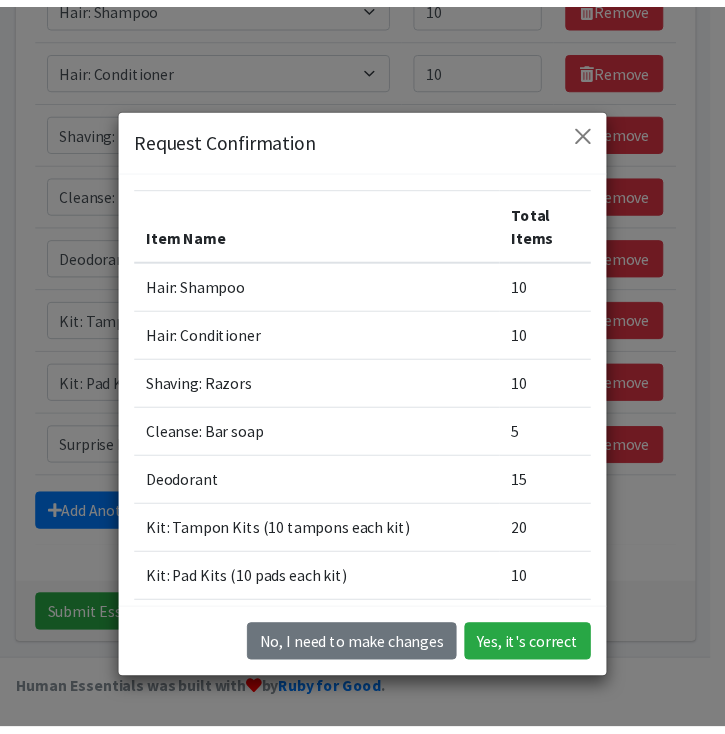 scroll, scrollTop: 196, scrollLeft: 0, axis: vertical 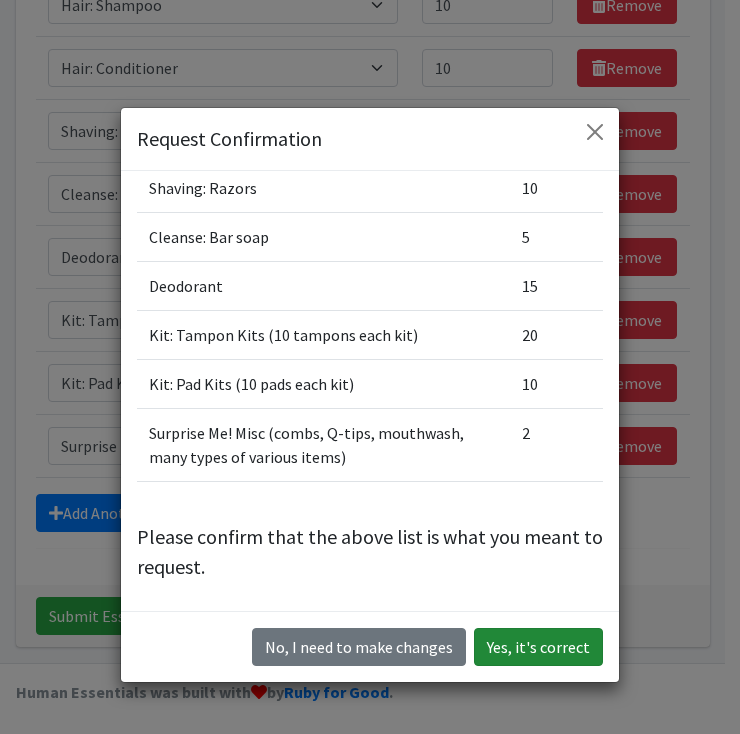 click on "Yes, it's correct" at bounding box center (538, 647) 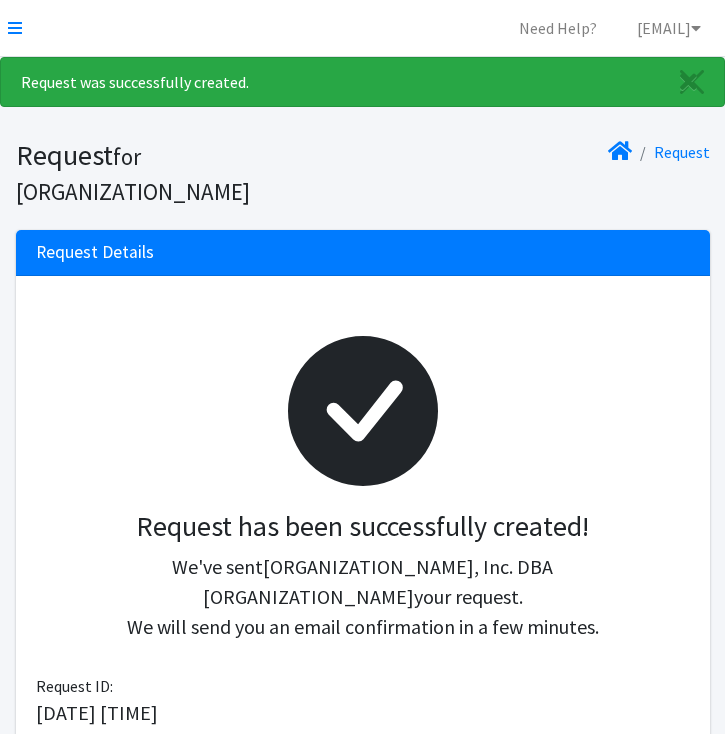 scroll, scrollTop: 0, scrollLeft: 0, axis: both 